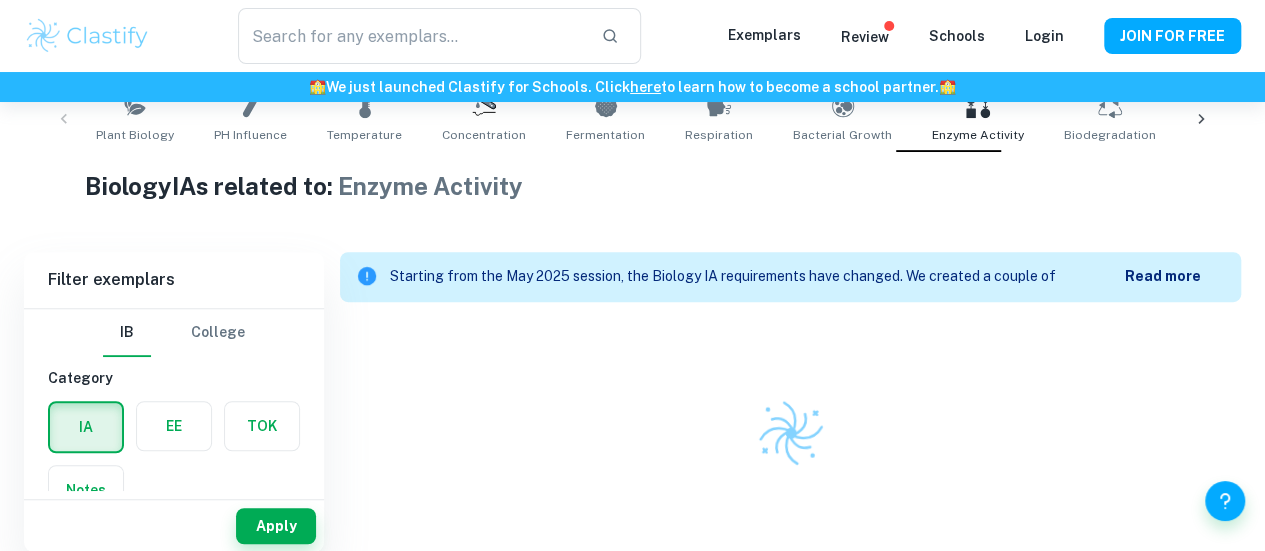 scroll, scrollTop: 422, scrollLeft: 0, axis: vertical 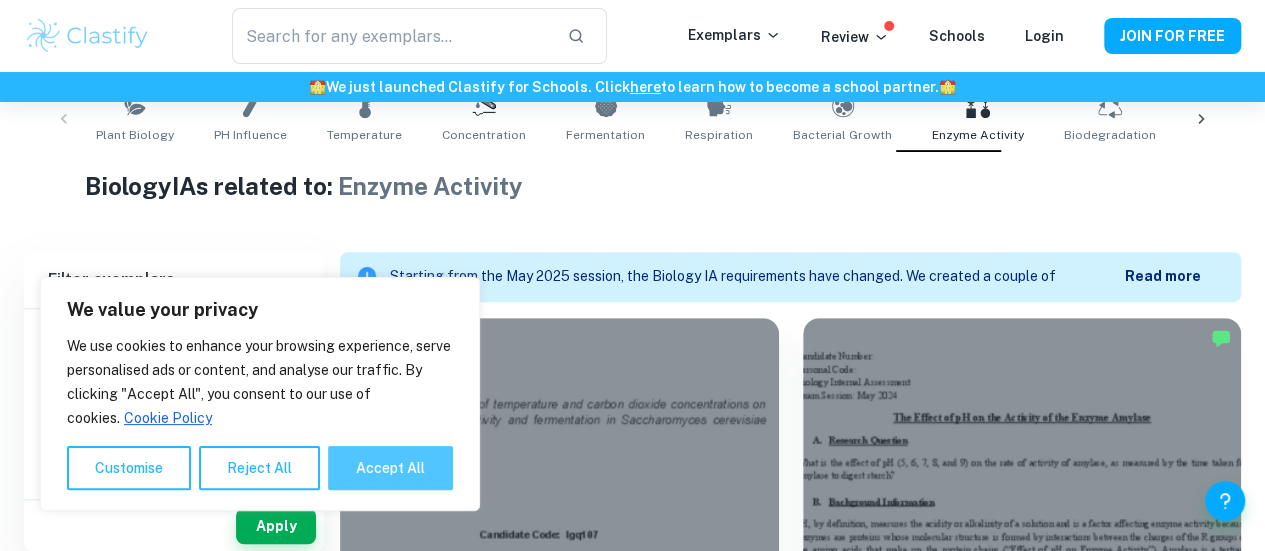 click on "Accept All" at bounding box center [390, 468] 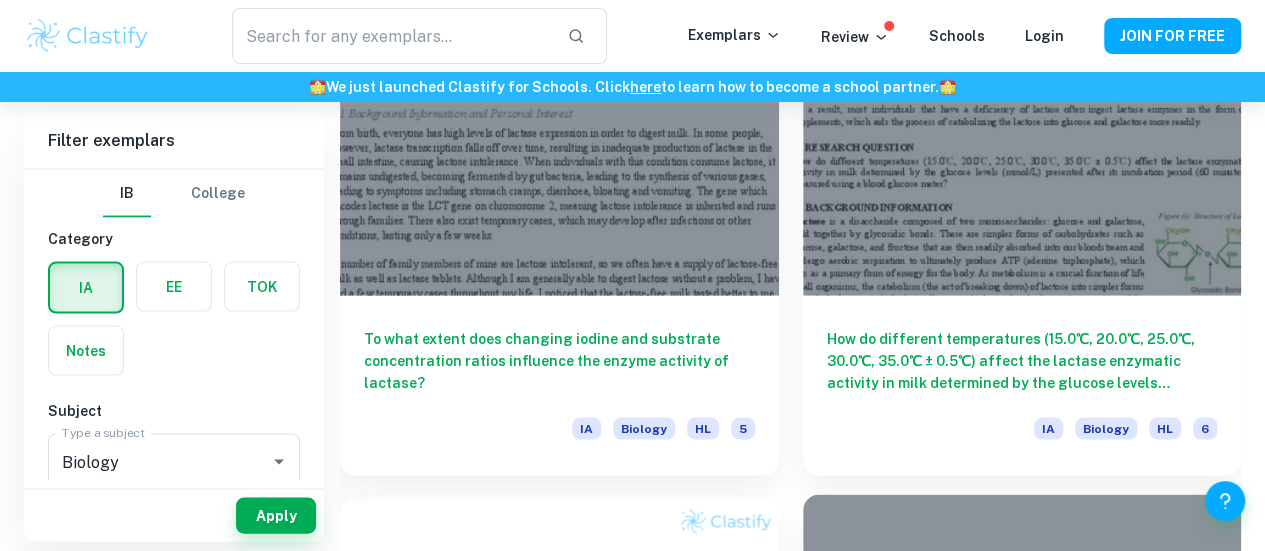 scroll, scrollTop: 1922, scrollLeft: 0, axis: vertical 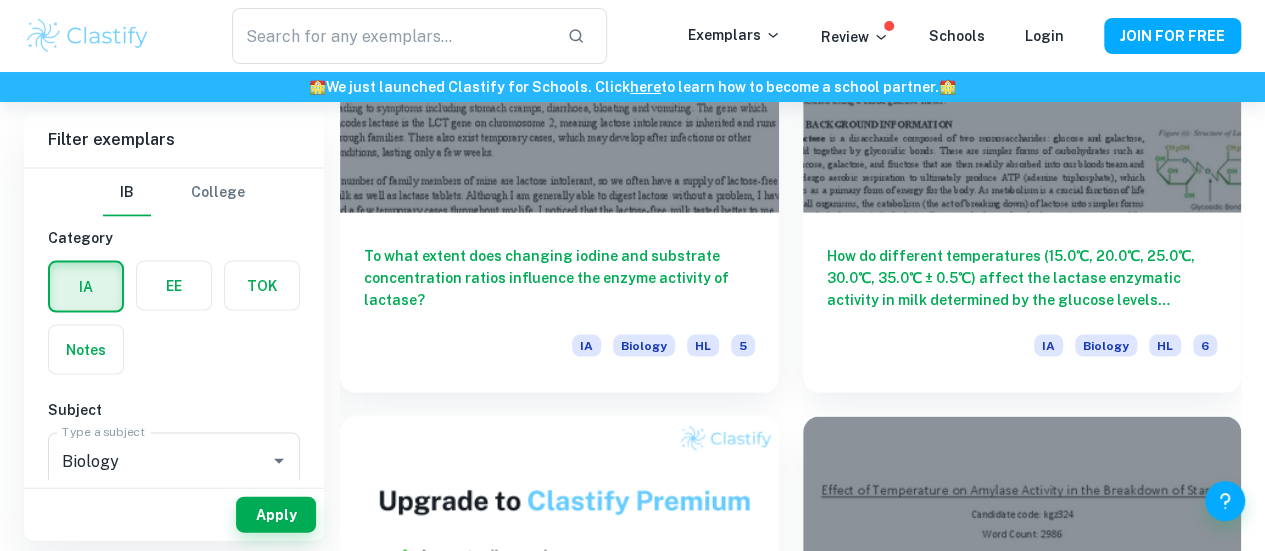 click on "How is catalase activity in celery (Apium graveolens), determined through the production of oxygen gas and quantified by the volume of foam that it generates, affected by increasing temperatures (0°C, 15°C, 30°C, 45°C, 60°C)?" at bounding box center [1022, 1871] 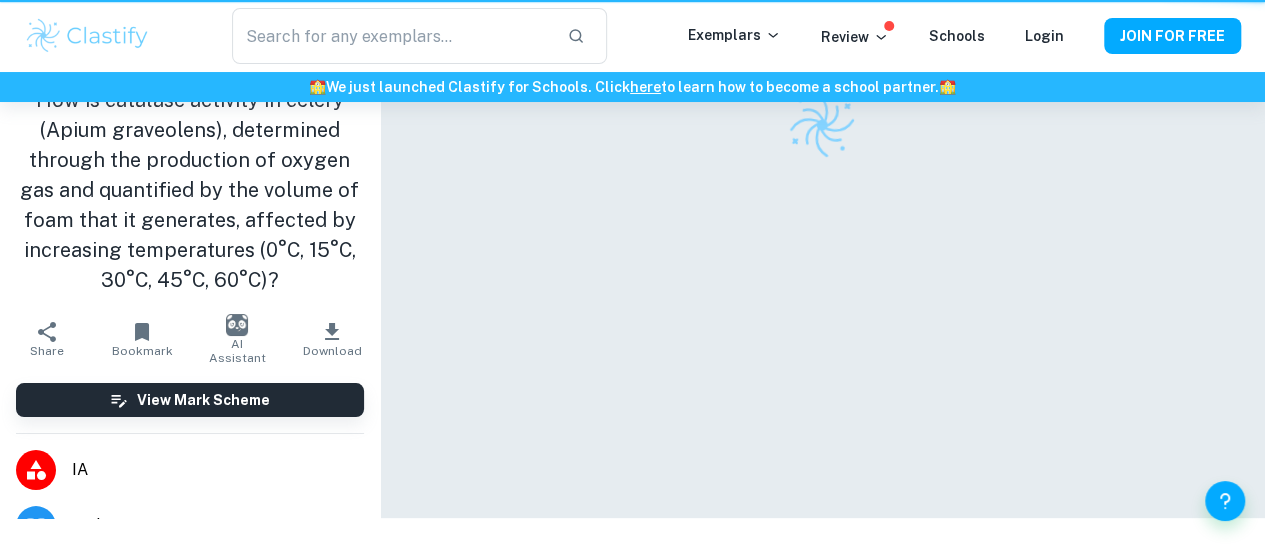 scroll, scrollTop: 0, scrollLeft: 0, axis: both 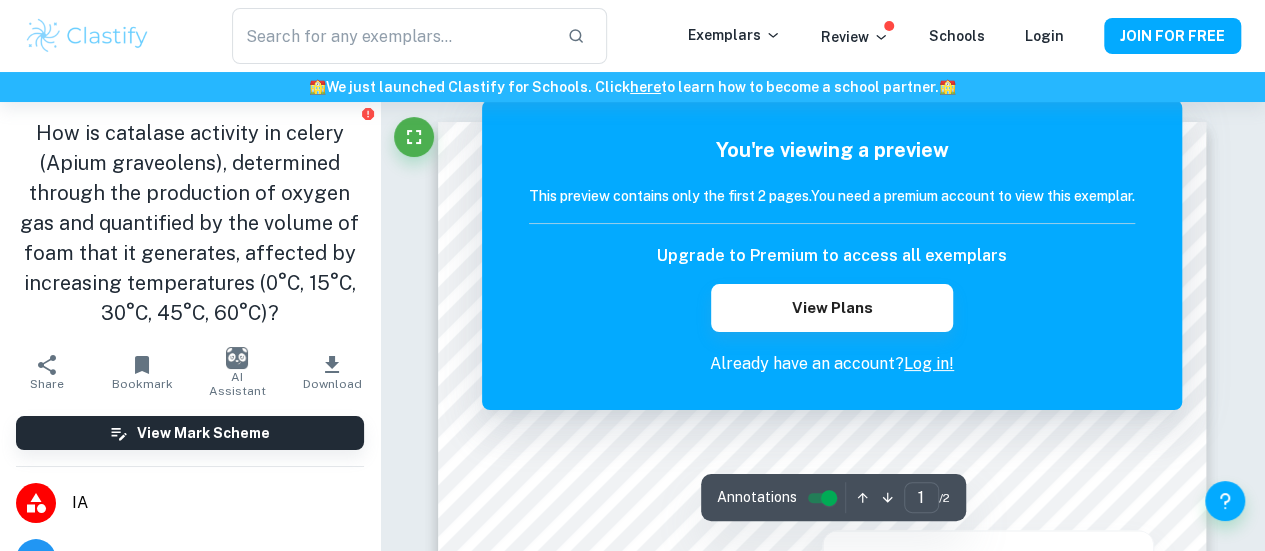 click at bounding box center [822, 455] 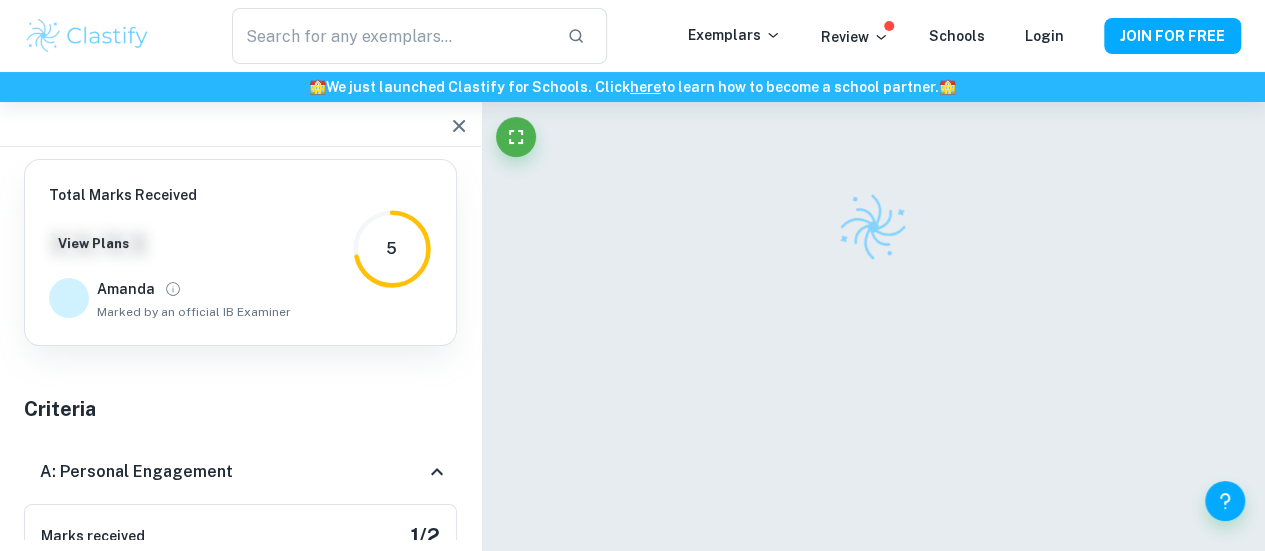 scroll, scrollTop: 1198, scrollLeft: 0, axis: vertical 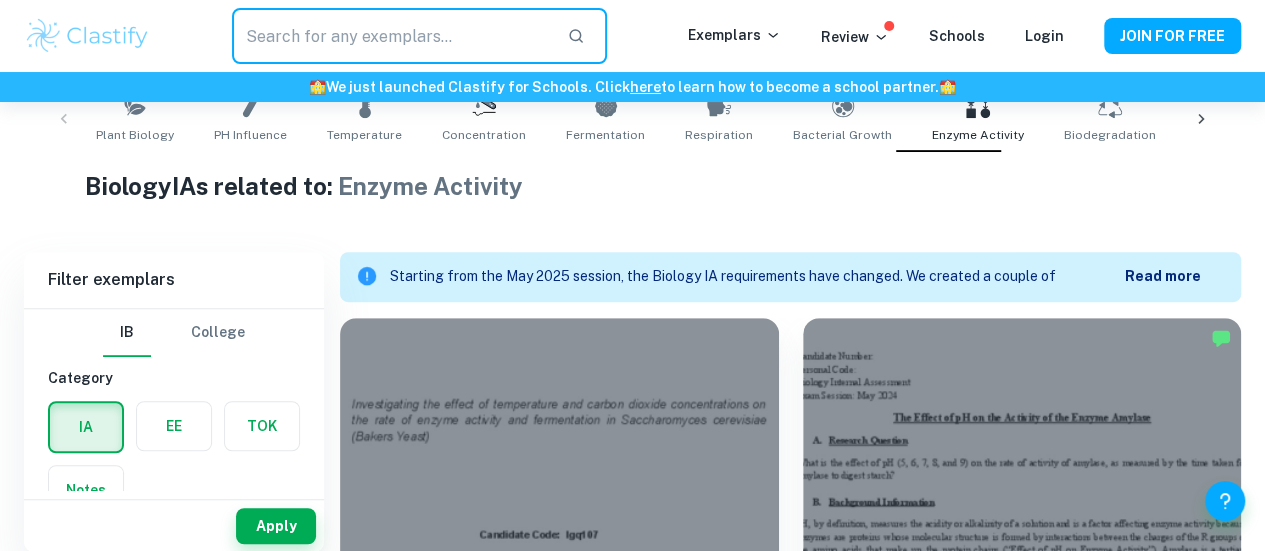 click at bounding box center [392, 36] 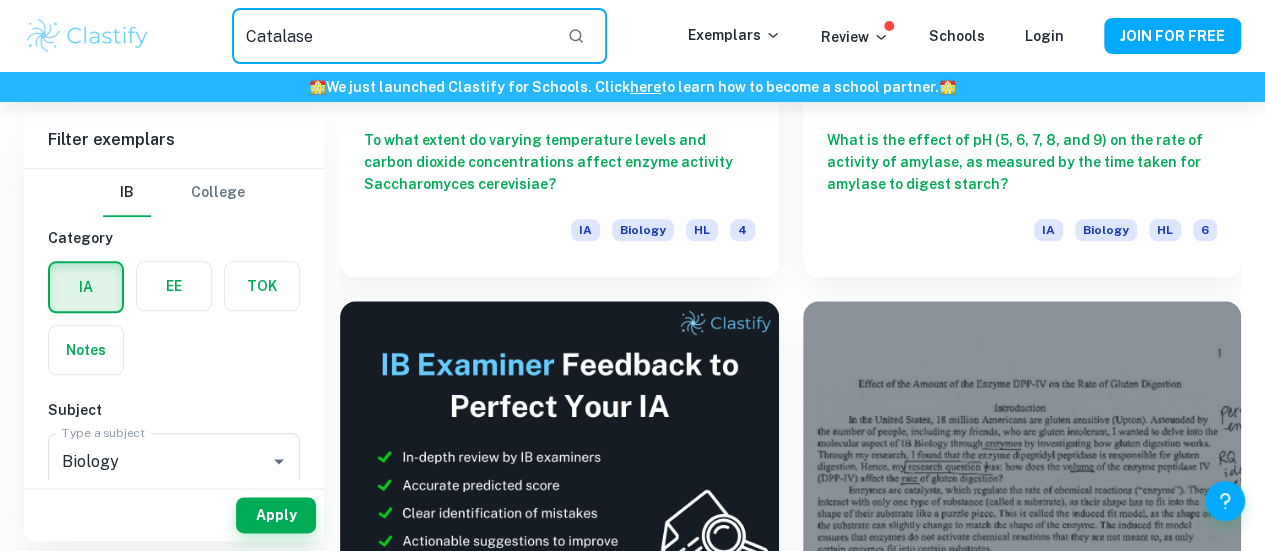 scroll, scrollTop: 722, scrollLeft: 0, axis: vertical 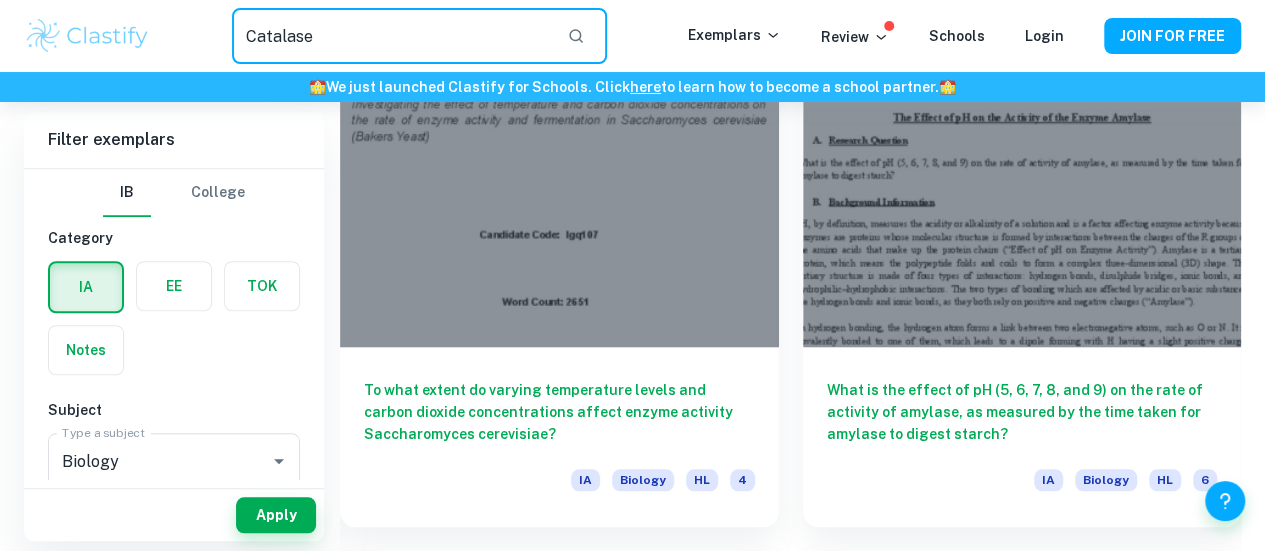 type on "Catalase" 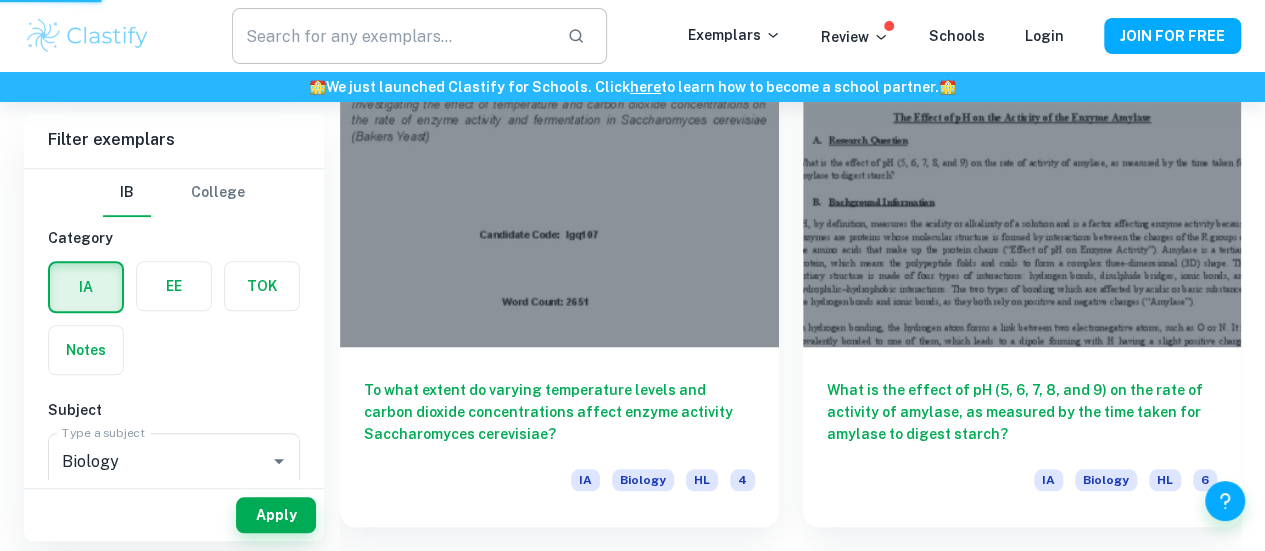 type on "Catalase" 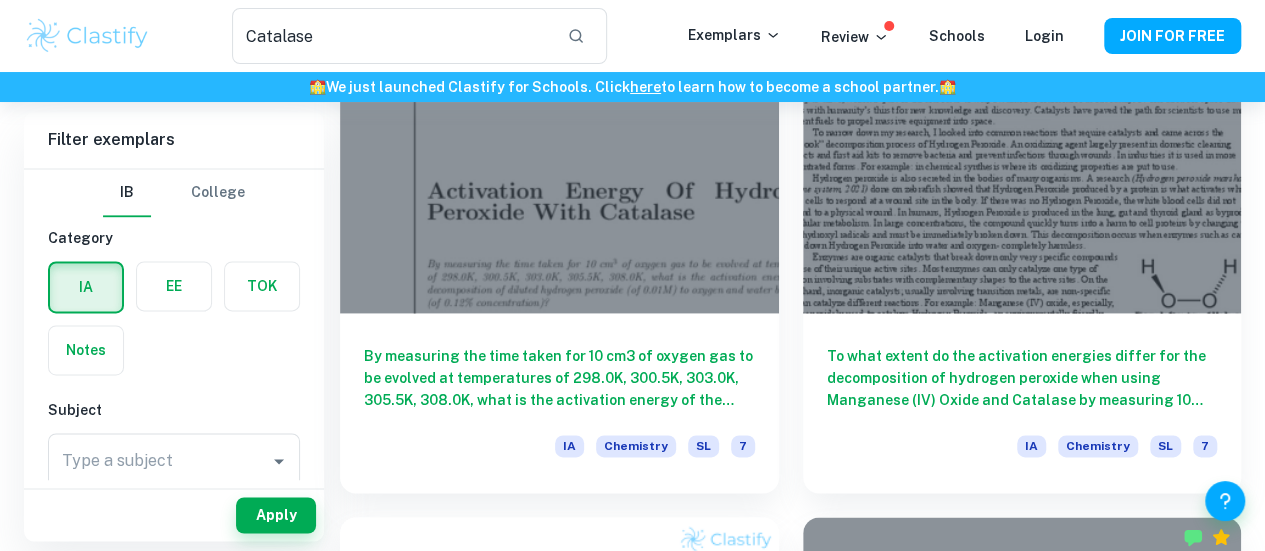 scroll, scrollTop: 1000, scrollLeft: 0, axis: vertical 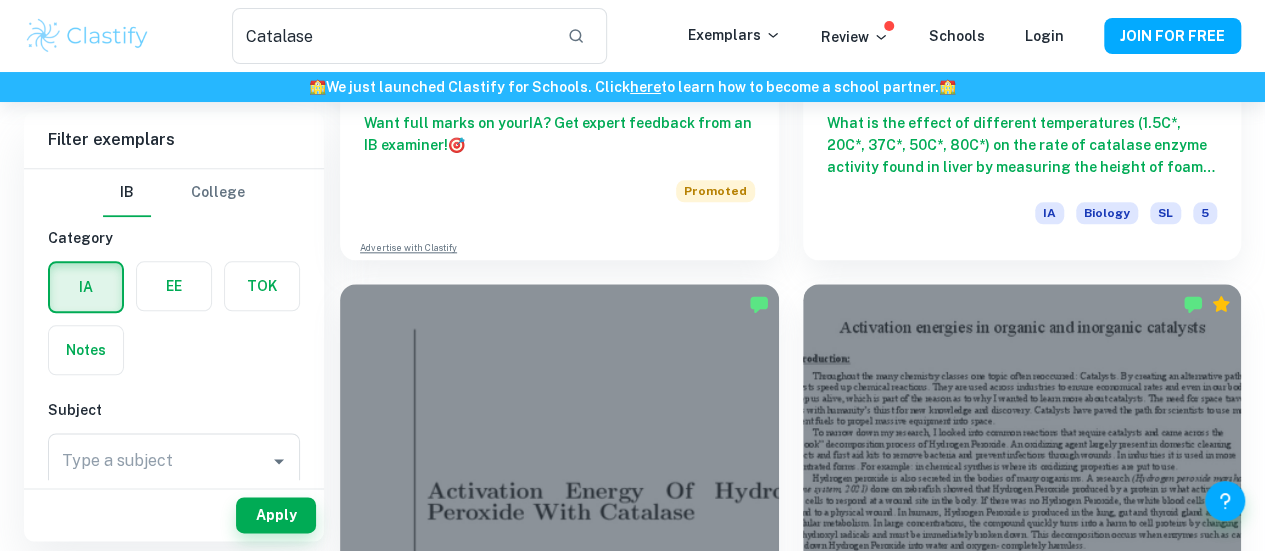 click on "What is the effect of increasing copper (II) sulfate concentration (0.00 mol dm⁻³, 0.20 mol dm⁻³, 0.40 mol dm⁻³, 0.60 mol dm⁻³, 0.80 mol dm⁻³ and 1.00 mol dm⁻³), a non-competitive inhibitor, on the rate of catalase activity in Solanum tuberosum, as measured by the rate of pressure change (Pa s⁻¹) inside a sealed container?" at bounding box center [1022, 1206] 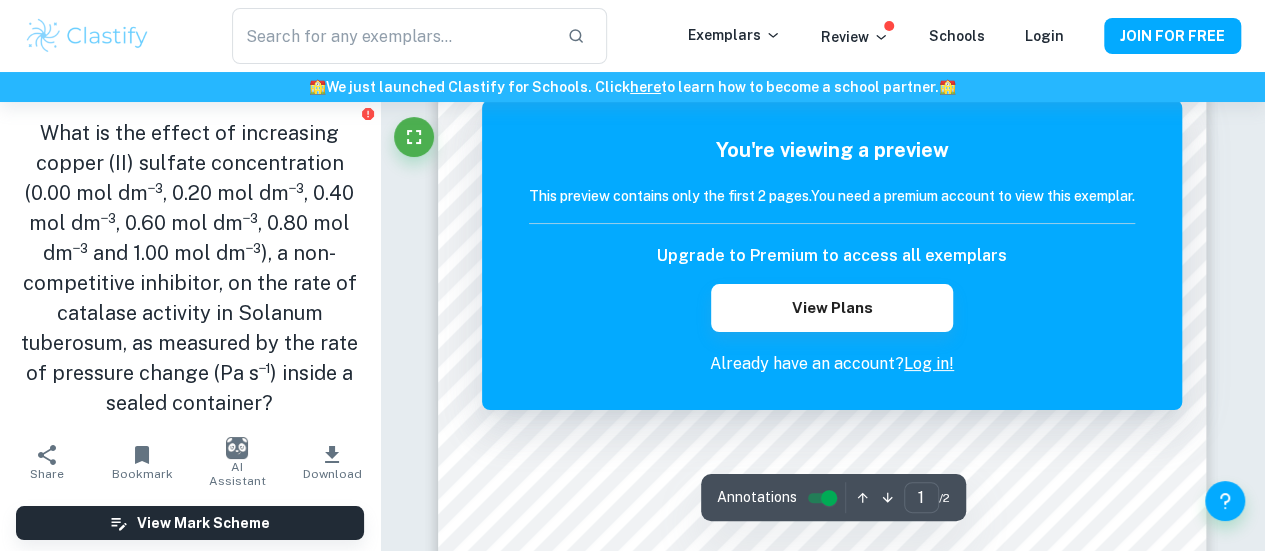 scroll, scrollTop: 100, scrollLeft: 0, axis: vertical 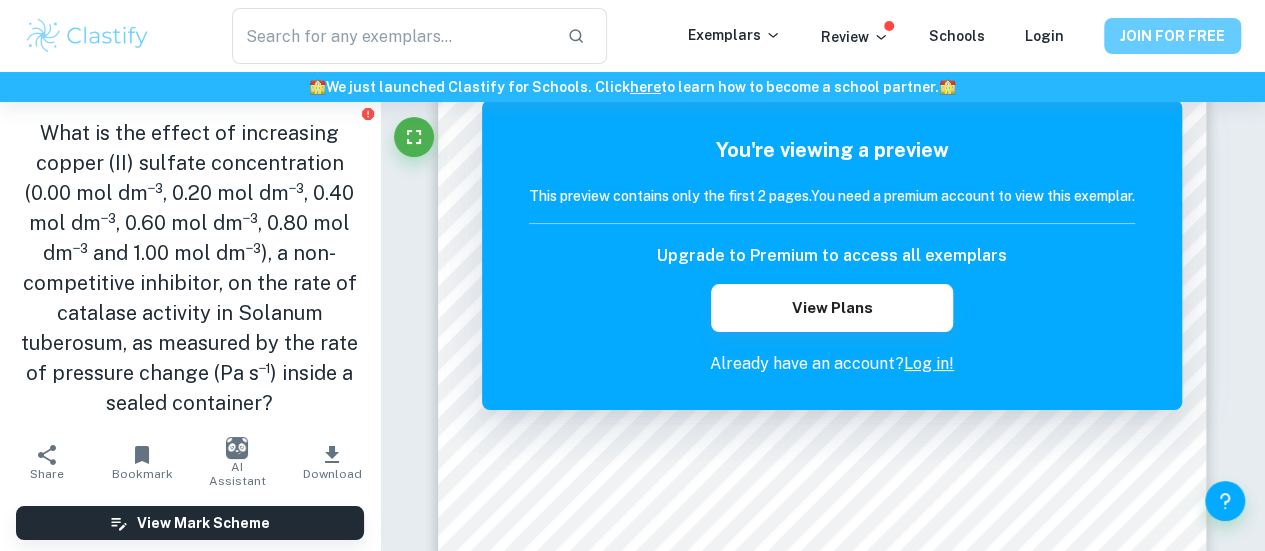 click on "JOIN FOR FREE" at bounding box center (1172, 36) 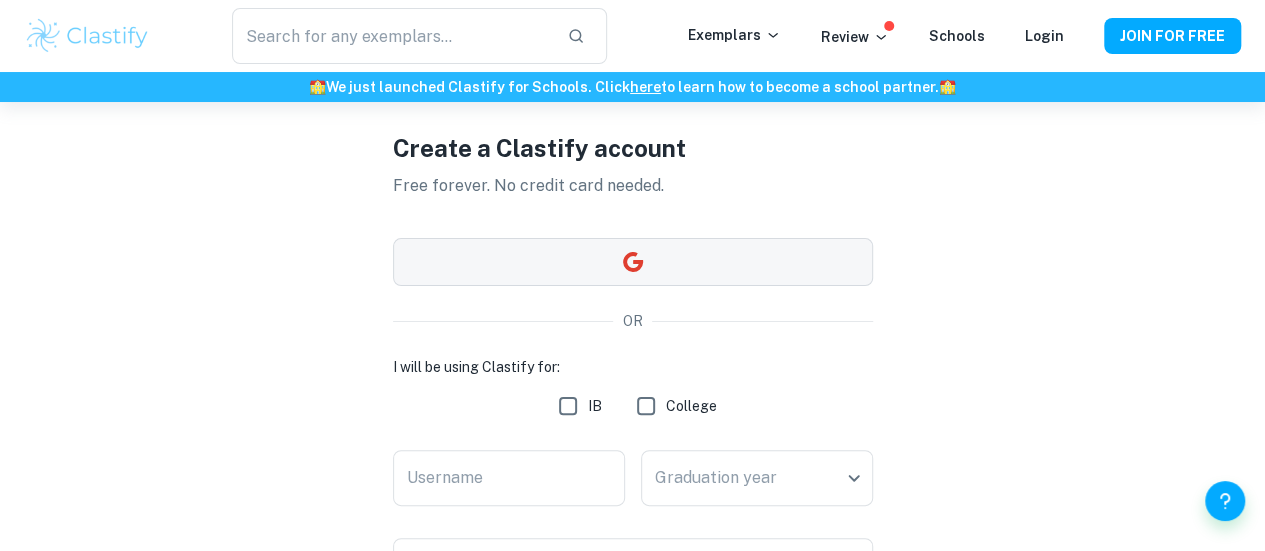 scroll, scrollTop: 100, scrollLeft: 0, axis: vertical 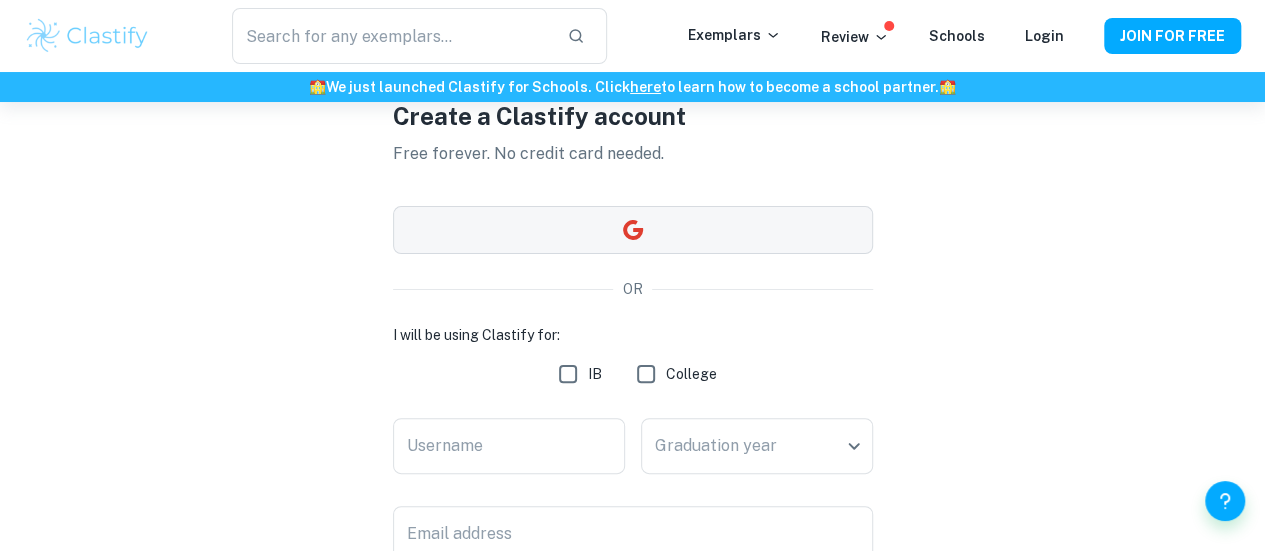 click at bounding box center (633, 230) 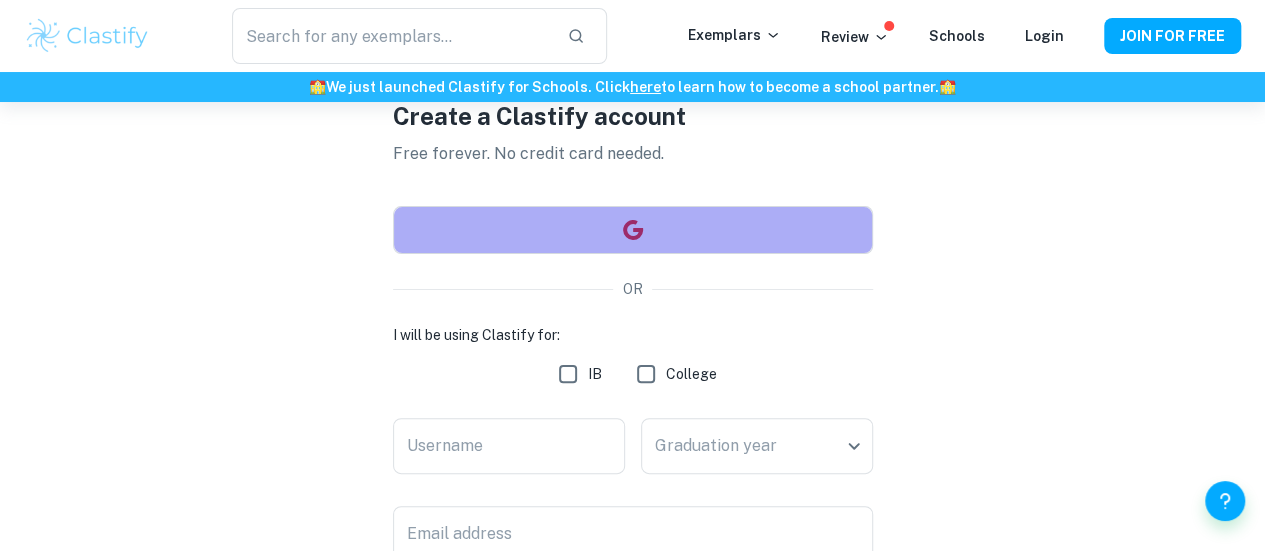 click at bounding box center (633, 230) 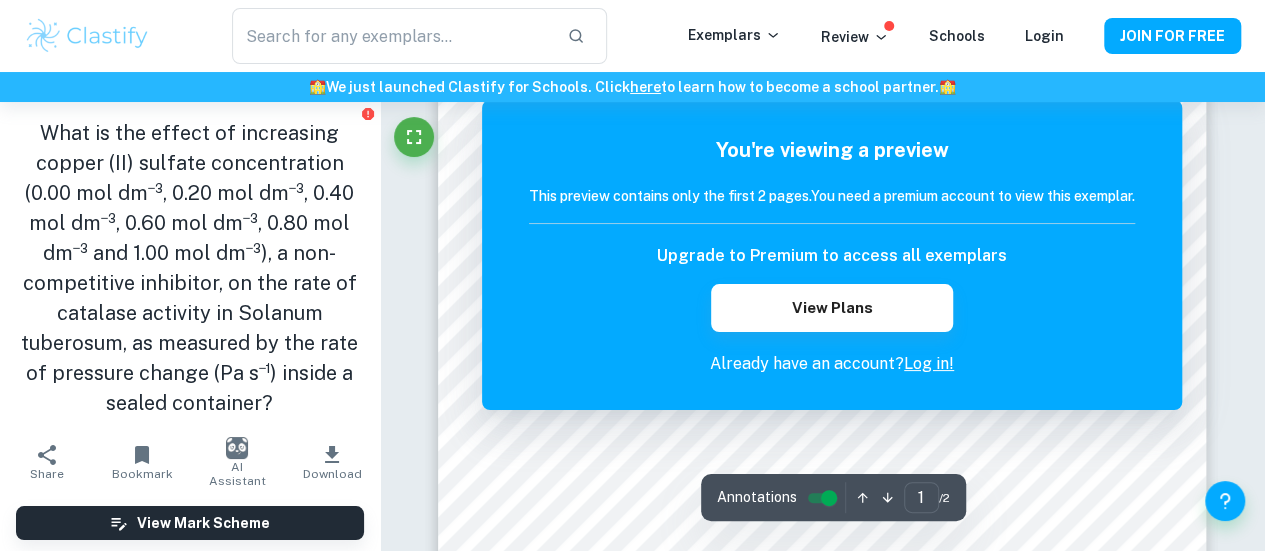 click on "Log in!" at bounding box center [929, 363] 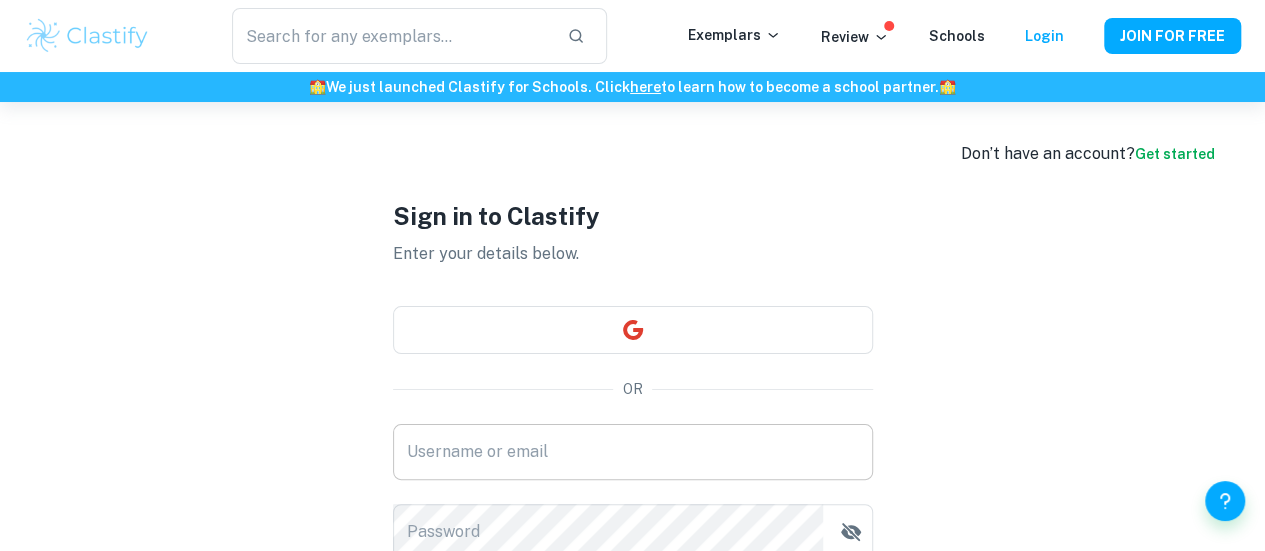scroll, scrollTop: 100, scrollLeft: 0, axis: vertical 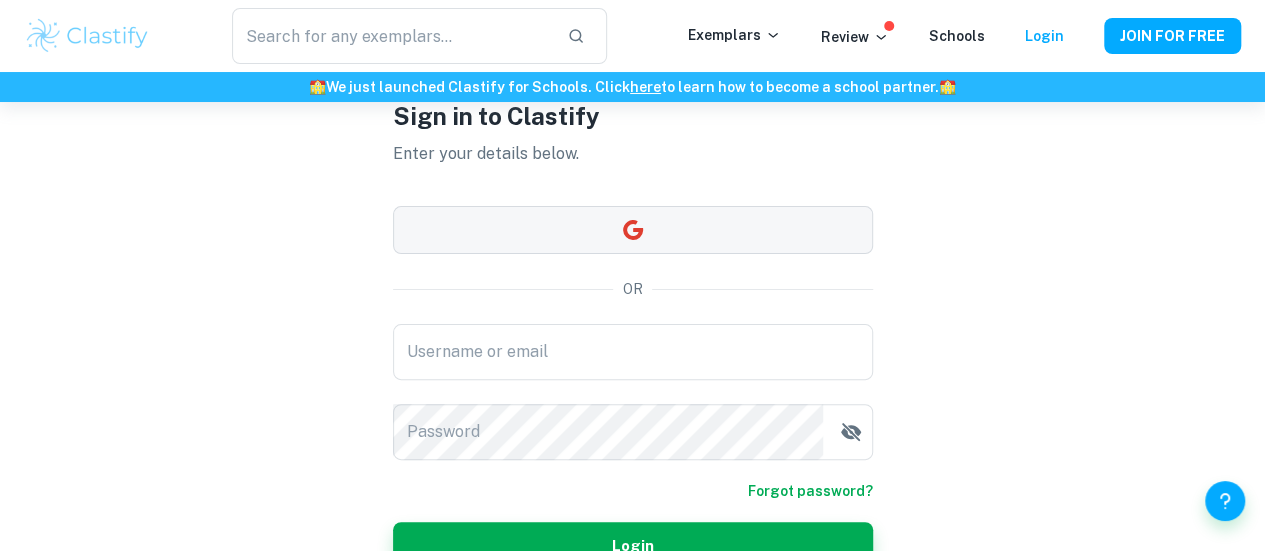click at bounding box center [633, 230] 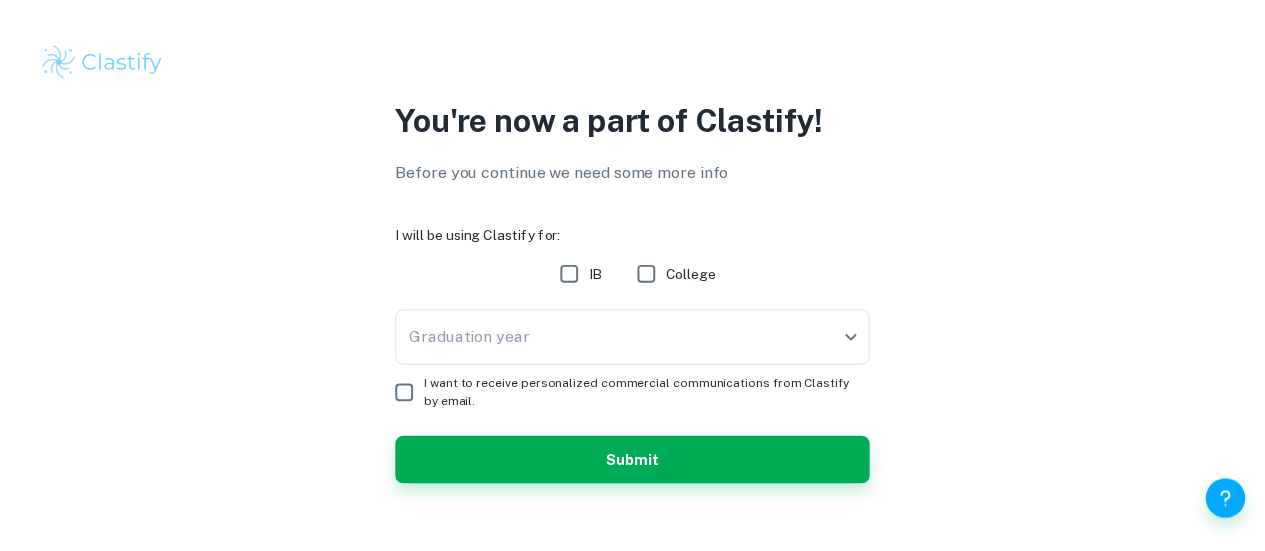 scroll, scrollTop: 0, scrollLeft: 0, axis: both 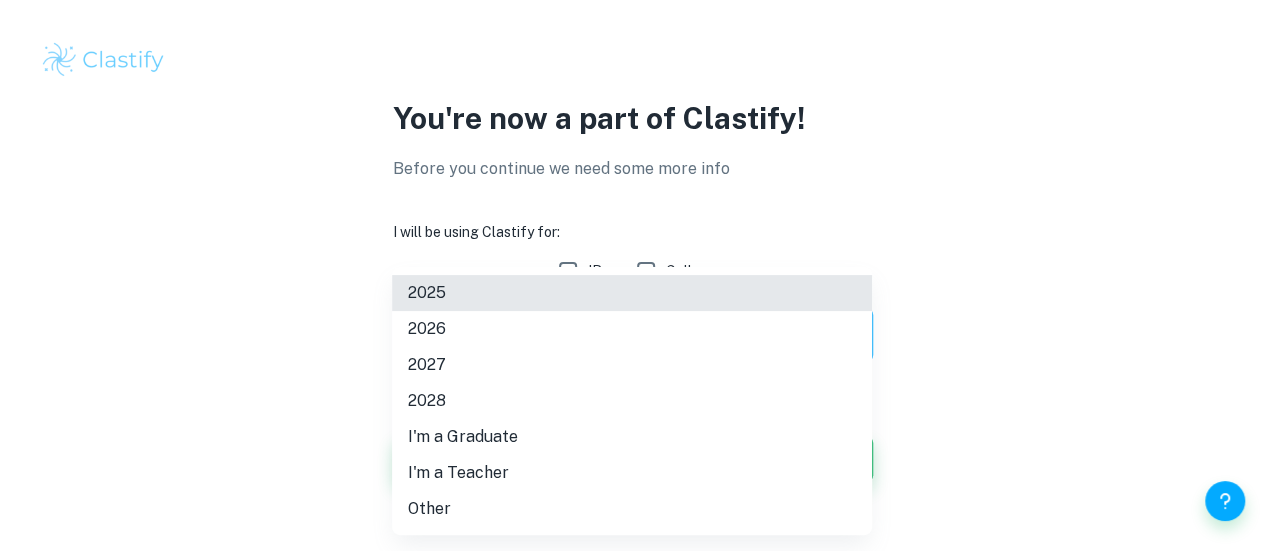 click on "We value your privacy We use cookies to enhance your browsing experience, serve personalised ads or content, and analyse our traffic. By clicking "Accept All", you consent to our use of cookies.   Cookie Policy Customise   Reject All   Accept All   Customise Consent Preferences   We use cookies to help you navigate efficiently and perform certain functions. You will find detailed information about all cookies under each consent category below. The cookies that are categorised as "Necessary" are stored on your browser as they are essential for enabling the basic functionalities of the site. ...  Show more For more information on how Google's third-party cookies operate and handle your data, see:   Google Privacy Policy Necessary Always Active Necessary cookies are required to enable the basic features of this site, such as providing secure log-in or adjusting your consent preferences. These cookies do not store any personally identifiable data. Functional Analytics Performance Advertisement Uncategorised" at bounding box center (632, 275) 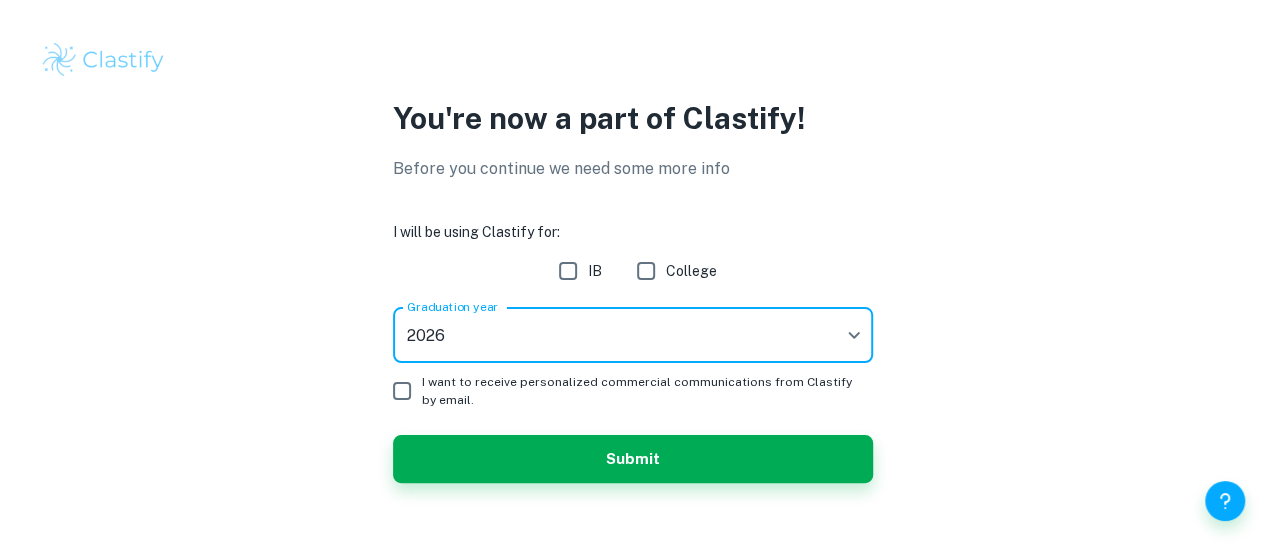 click on "We value your privacy We use cookies to enhance your browsing experience, serve personalised ads or content, and analyse our traffic. By clicking "Accept All", you consent to our use of cookies.   Cookie Policy Customise   Reject All   Accept All   Customise Consent Preferences   We use cookies to help you navigate efficiently and perform certain functions. You will find detailed information about all cookies under each consent category below. The cookies that are categorised as "Necessary" are stored on your browser as they are essential for enabling the basic functionalities of the site. ...  Show more For more information on how Google's third-party cookies operate and handle your data, see:   Google Privacy Policy Necessary Always Active Necessary cookies are required to enable the basic features of this site, such as providing secure log-in or adjusting your consent preferences. These cookies do not store any personally identifiable data. Functional Analytics Performance Advertisement Uncategorised" at bounding box center (632, 275) 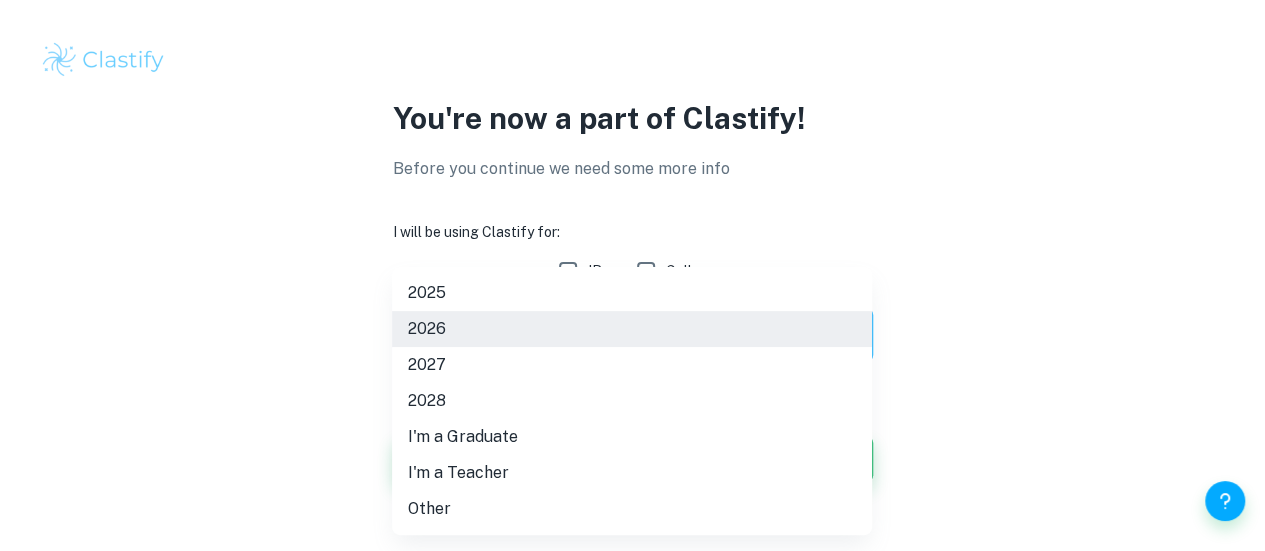 click on "I'm a Teacher" at bounding box center [632, 473] 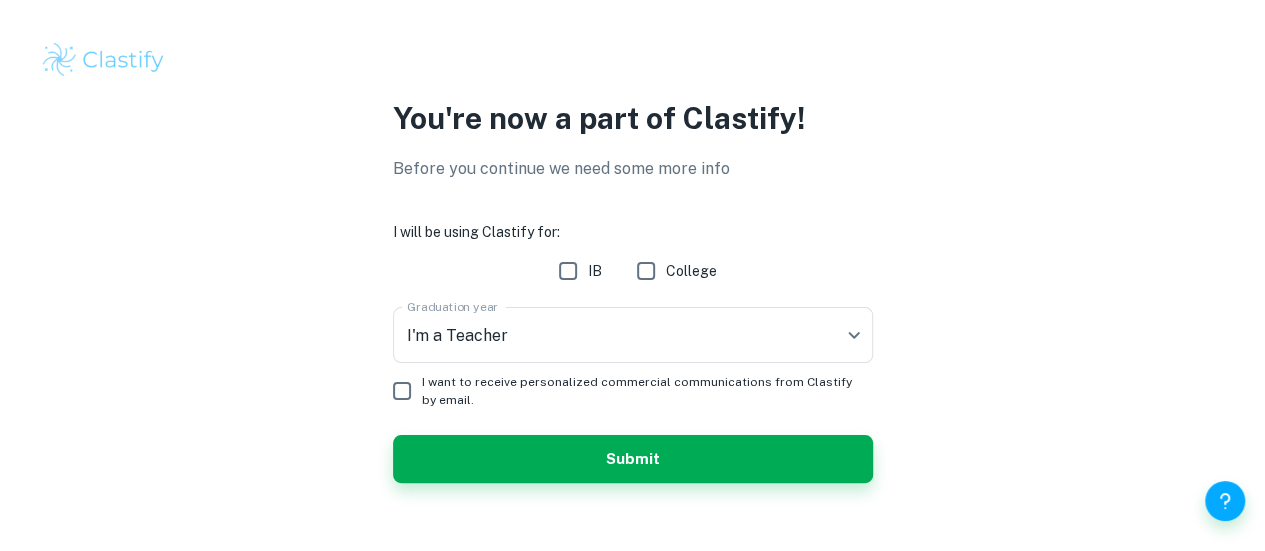 click on "I want to receive personalized commercial communications from Clastify by email." at bounding box center [639, 391] 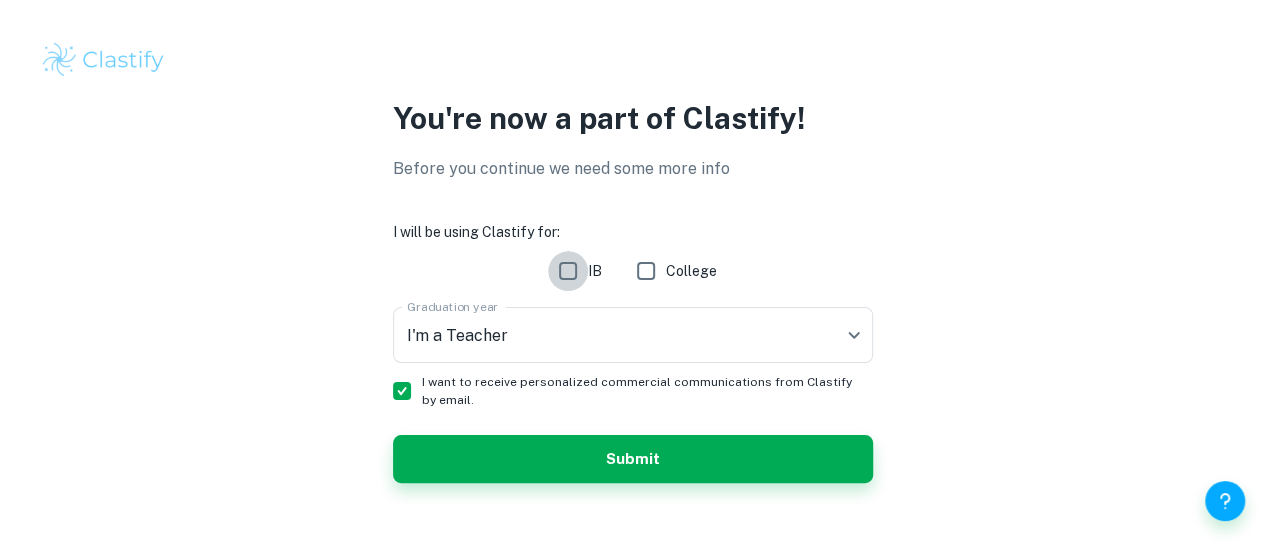 click on "IB" at bounding box center [568, 271] 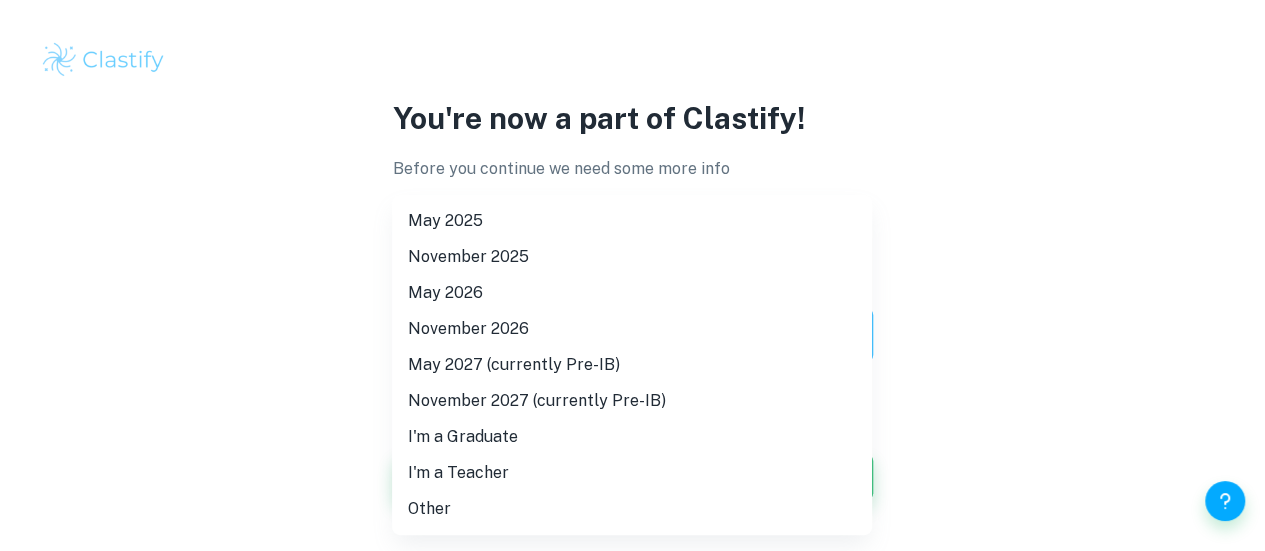 click on "We value your privacy We use cookies to enhance your browsing experience, serve personalised ads or content, and analyse our traffic. By clicking "Accept All", you consent to our use of cookies.   Cookie Policy Customise   Reject All   Accept All   Customise Consent Preferences   We use cookies to help you navigate efficiently and perform certain functions. You will find detailed information about all cookies under each consent category below. The cookies that are categorised as "Necessary" are stored on your browser as they are essential for enabling the basic functionalities of the site. ...  Show more For more information on how Google's third-party cookies operate and handle your data, see:   Google Privacy Policy Necessary Always Active Necessary cookies are required to enable the basic features of this site, such as providing secure log-in or adjusting your consent preferences. These cookies do not store any personally identifiable data. Functional Analytics Performance Advertisement Uncategorised" at bounding box center [632, 275] 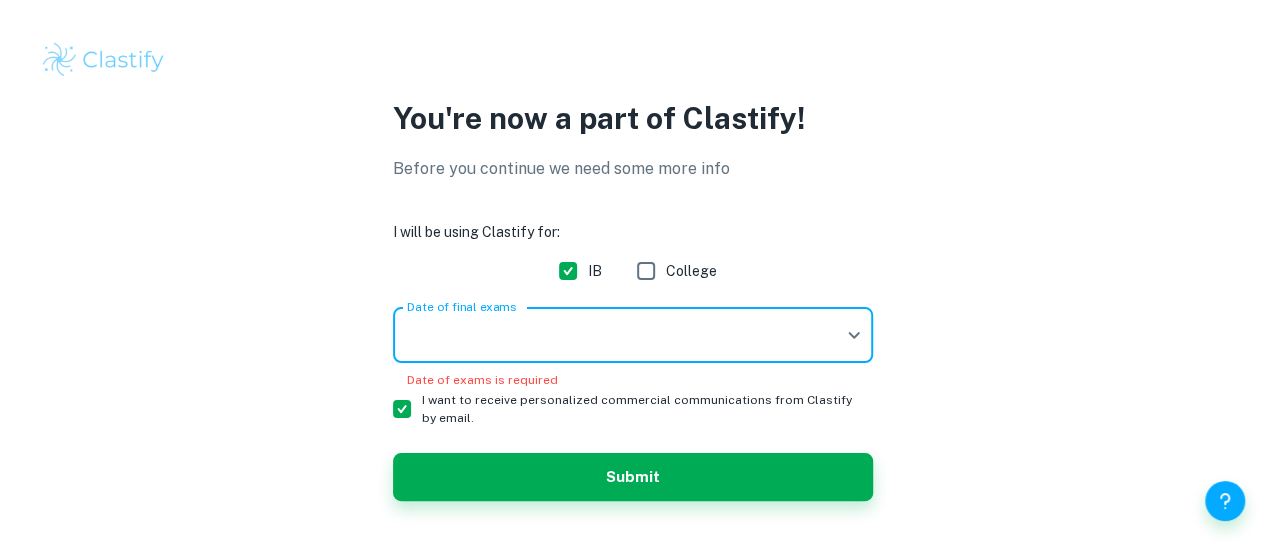 click on "We value your privacy We use cookies to enhance your browsing experience, serve personalised ads or content, and analyse our traffic. By clicking "Accept All", you consent to our use of cookies.   Cookie Policy Customise   Reject All   Accept All   Customise Consent Preferences   We use cookies to help you navigate efficiently and perform certain functions. You will find detailed information about all cookies under each consent category below. The cookies that are categorised as "Necessary" are stored on your browser as they are essential for enabling the basic functionalities of the site. ...  Show more For more information on how Google's third-party cookies operate and handle your data, see:   Google Privacy Policy Necessary Always Active Necessary cookies are required to enable the basic features of this site, such as providing secure log-in or adjusting your consent preferences. These cookies do not store any personally identifiable data. Functional Analytics Performance Advertisement Uncategorised" at bounding box center (632, 275) 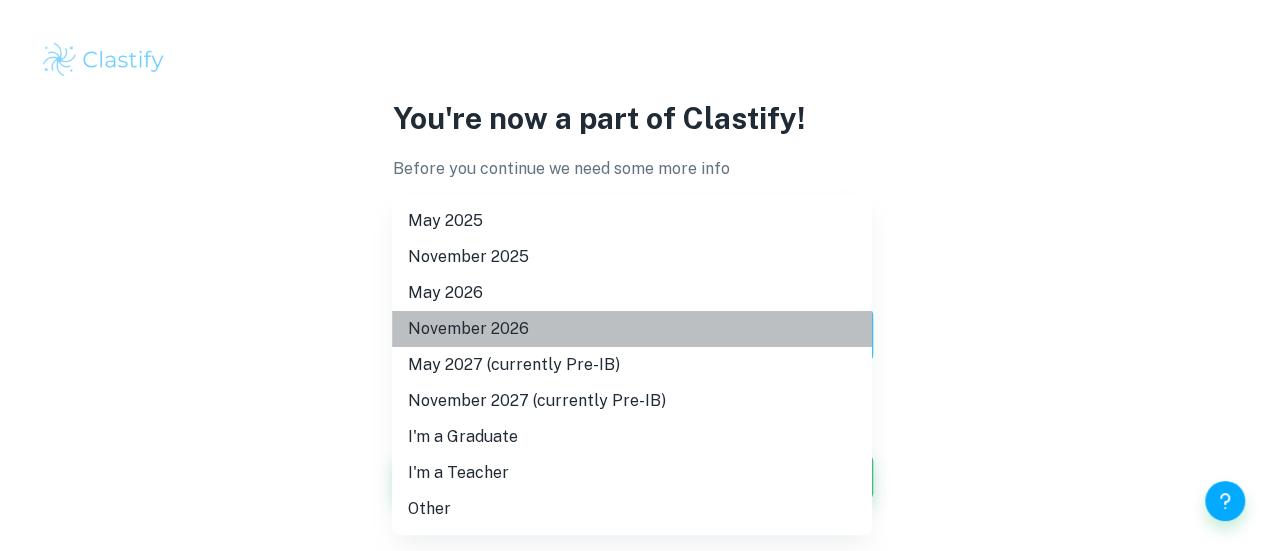 click on "November 2026" at bounding box center (632, 329) 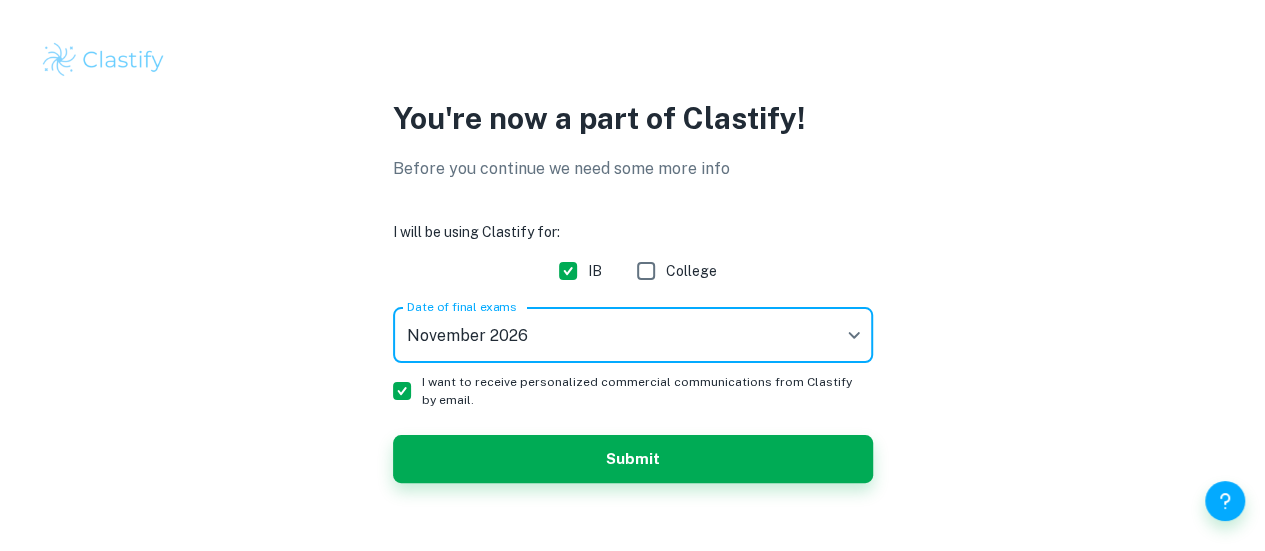click on "We value your privacy We use cookies to enhance your browsing experience, serve personalised ads or content, and analyse our traffic. By clicking "Accept All", you consent to our use of cookies.   Cookie Policy Customise   Reject All   Accept All   Customise Consent Preferences   We use cookies to help you navigate efficiently and perform certain functions. You will find detailed information about all cookies under each consent category below. The cookies that are categorised as "Necessary" are stored on your browser as they are essential for enabling the basic functionalities of the site. ...  Show more For more information on how Google's third-party cookies operate and handle your data, see:   Google Privacy Policy Necessary Always Active Necessary cookies are required to enable the basic features of this site, such as providing secure log-in or adjusting your consent preferences. These cookies do not store any personally identifiable data. Functional Analytics Performance Advertisement Uncategorised" at bounding box center (632, 275) 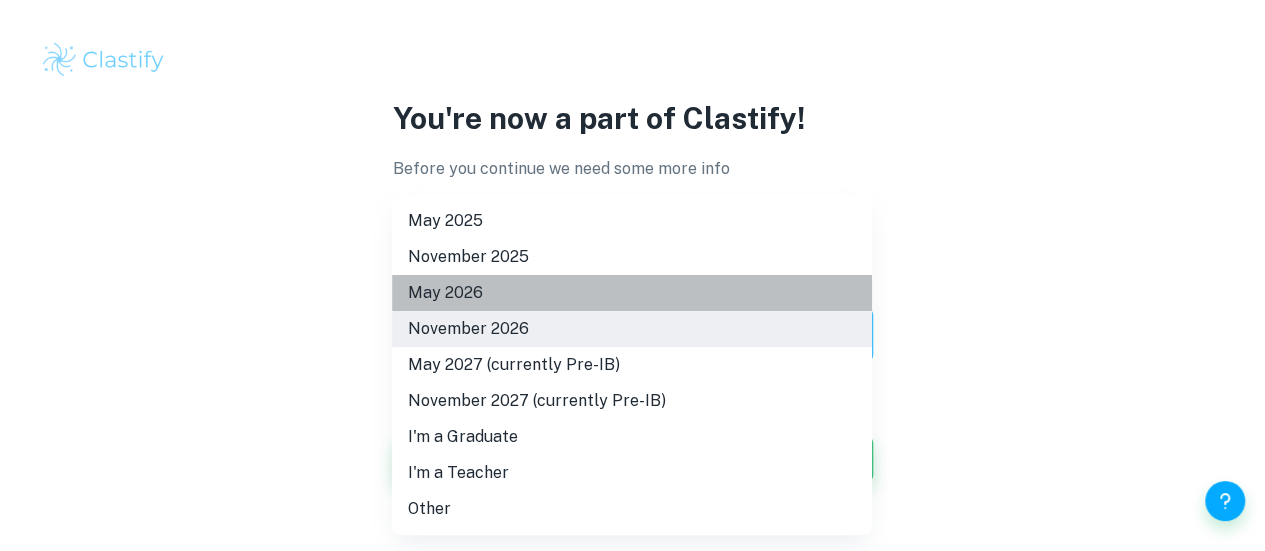 click on "May 2026" at bounding box center [632, 293] 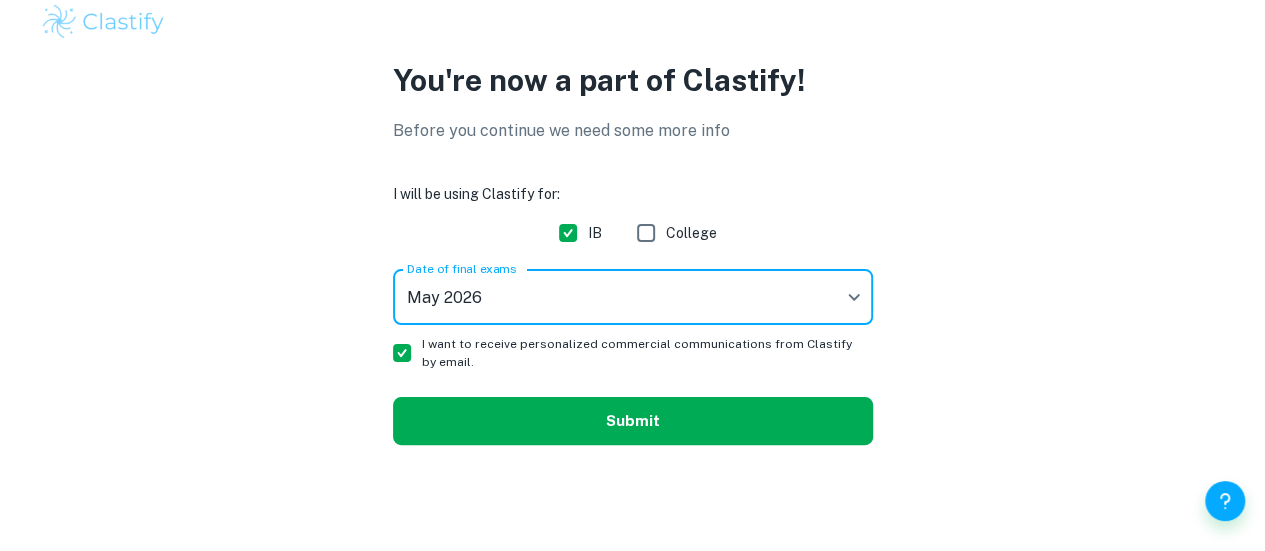 scroll, scrollTop: 54, scrollLeft: 0, axis: vertical 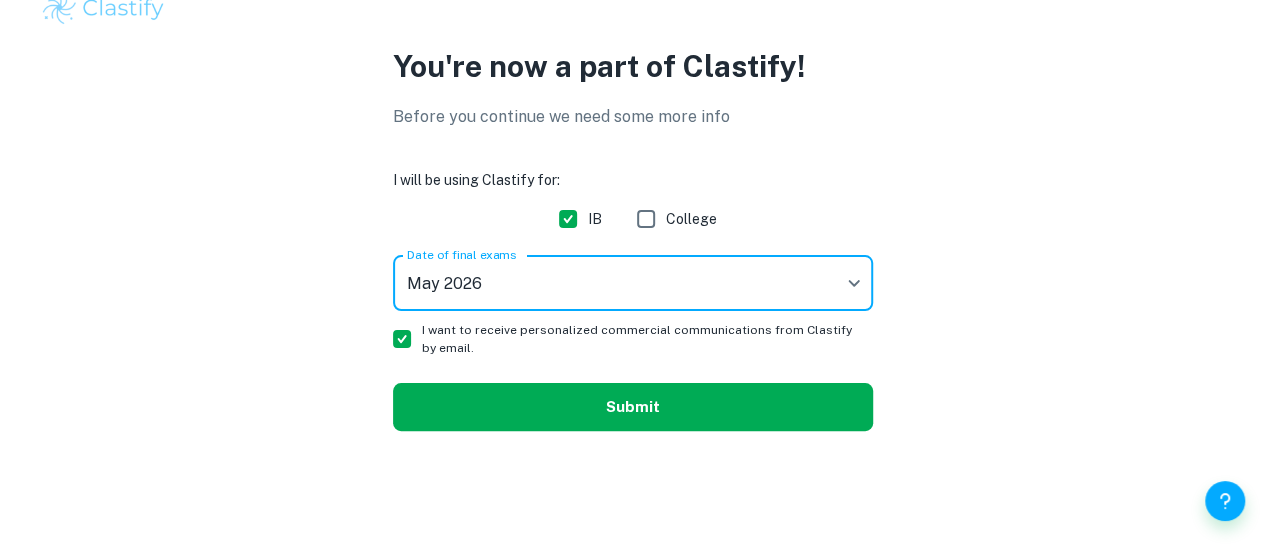 click on "Submit" at bounding box center (633, 407) 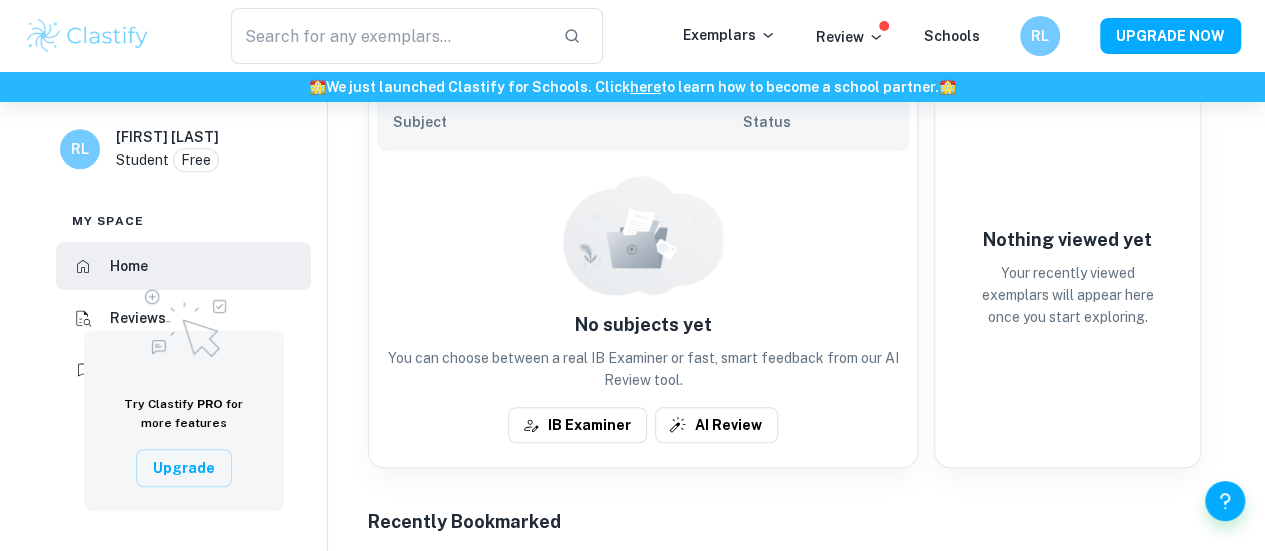 scroll, scrollTop: 0, scrollLeft: 0, axis: both 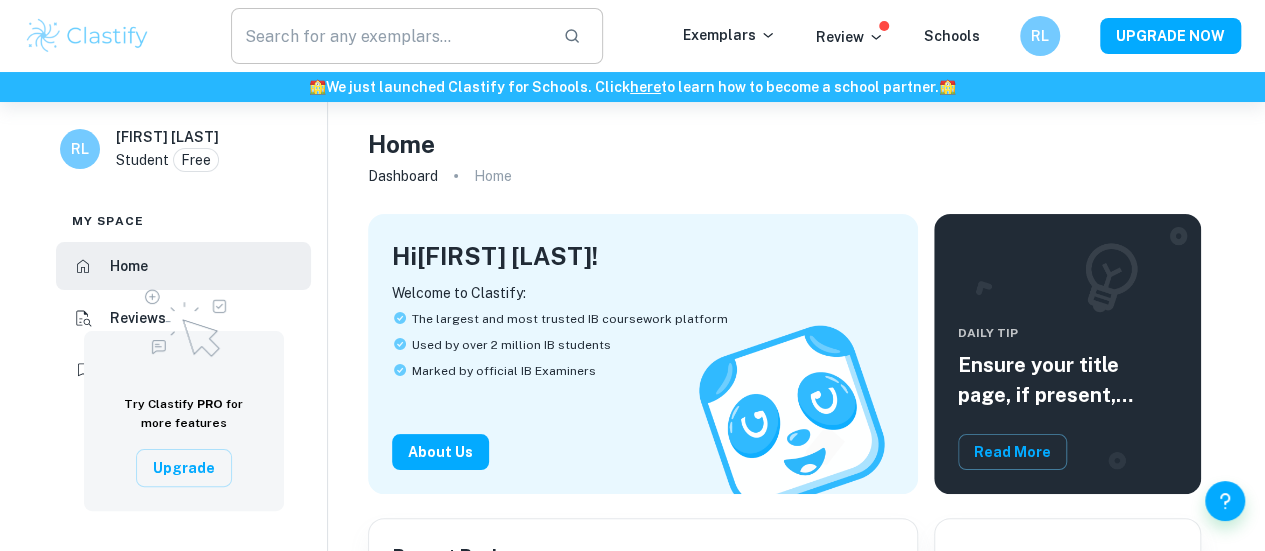 click at bounding box center (389, 36) 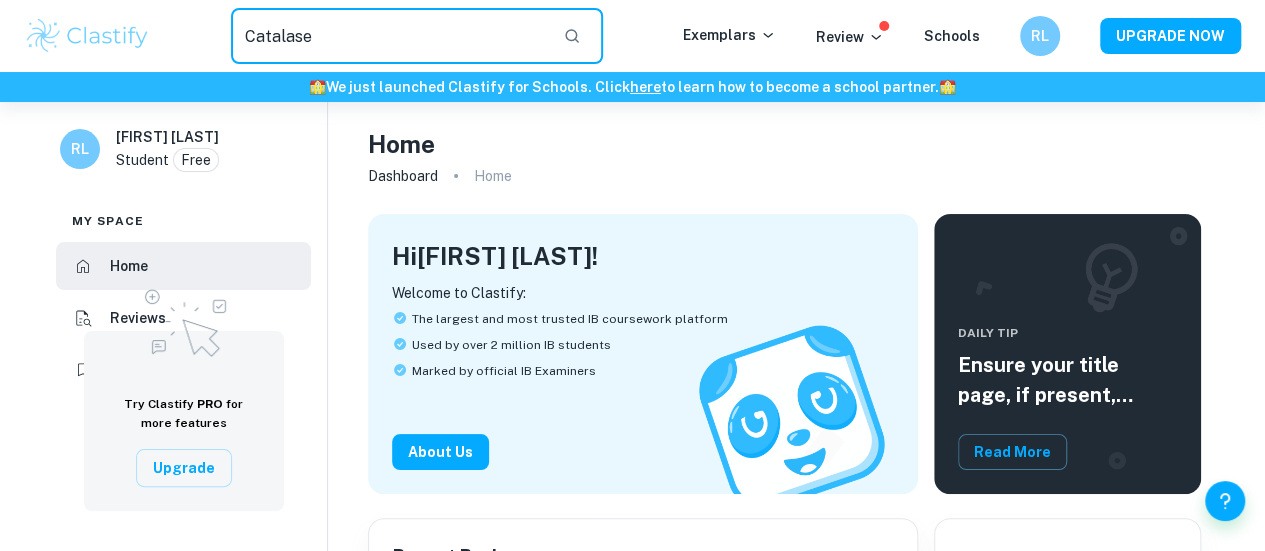 type on "Catalase" 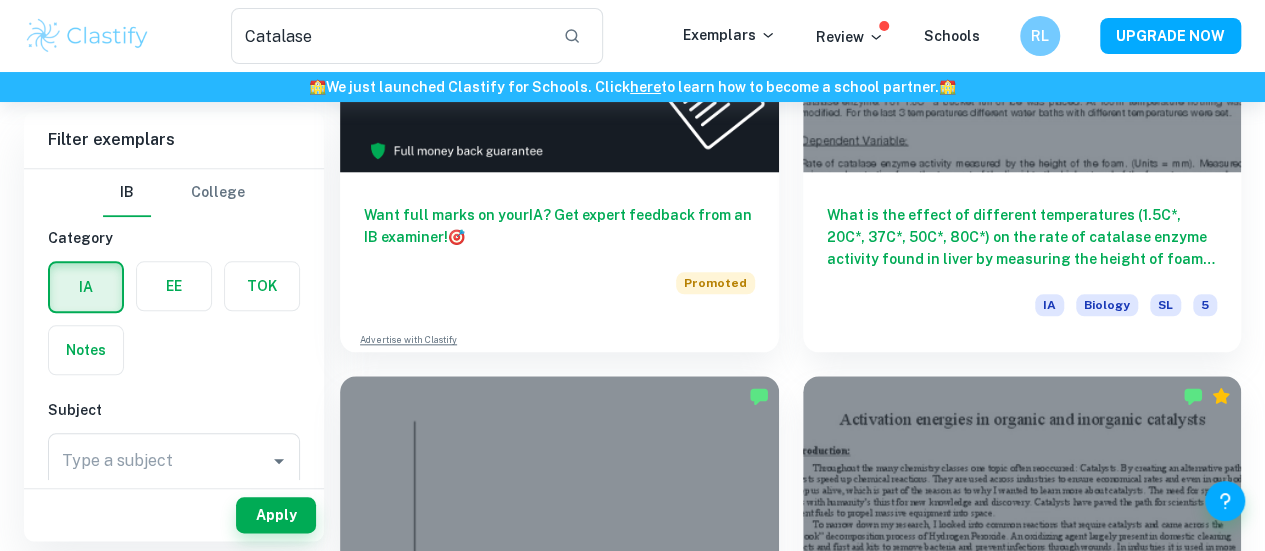 scroll, scrollTop: 1000, scrollLeft: 0, axis: vertical 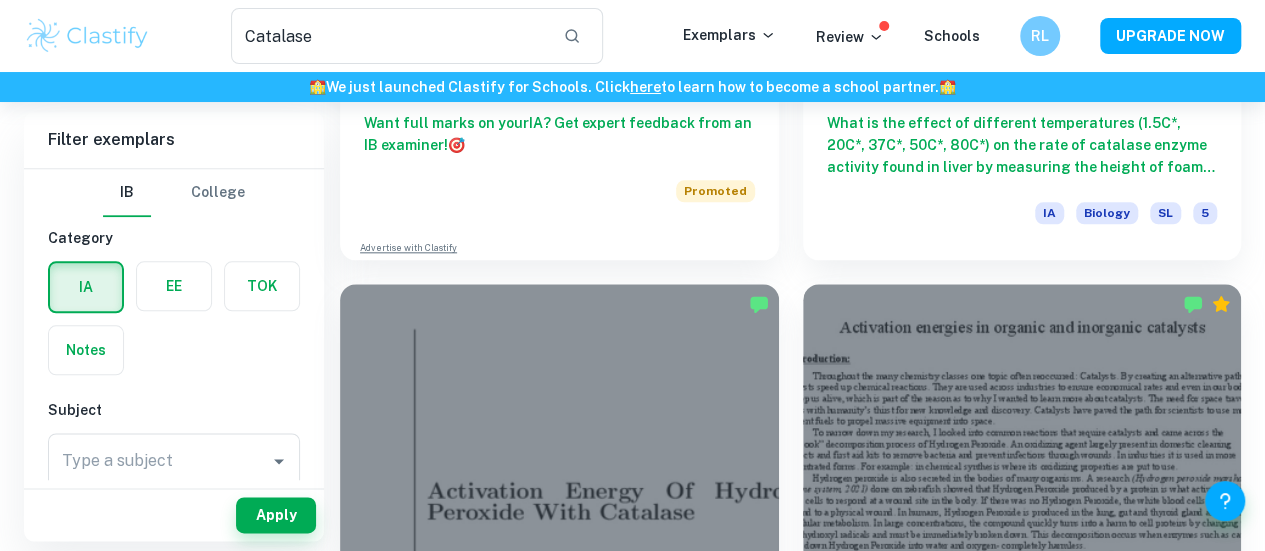 click on "What is the effect of increasing copper (II) sulfate concentration (0.00 mol dm⁻³, 0.20 mol dm⁻³, 0.40 mol dm⁻³, 0.60 mol dm⁻³, 0.80 mol dm⁻³ and 1.00 mol dm⁻³), a non-competitive inhibitor, on the rate of catalase activity in Solanum tuberosum, as measured by the rate of pressure change (Pa s⁻¹) inside a sealed container?" at bounding box center (1022, 1206) 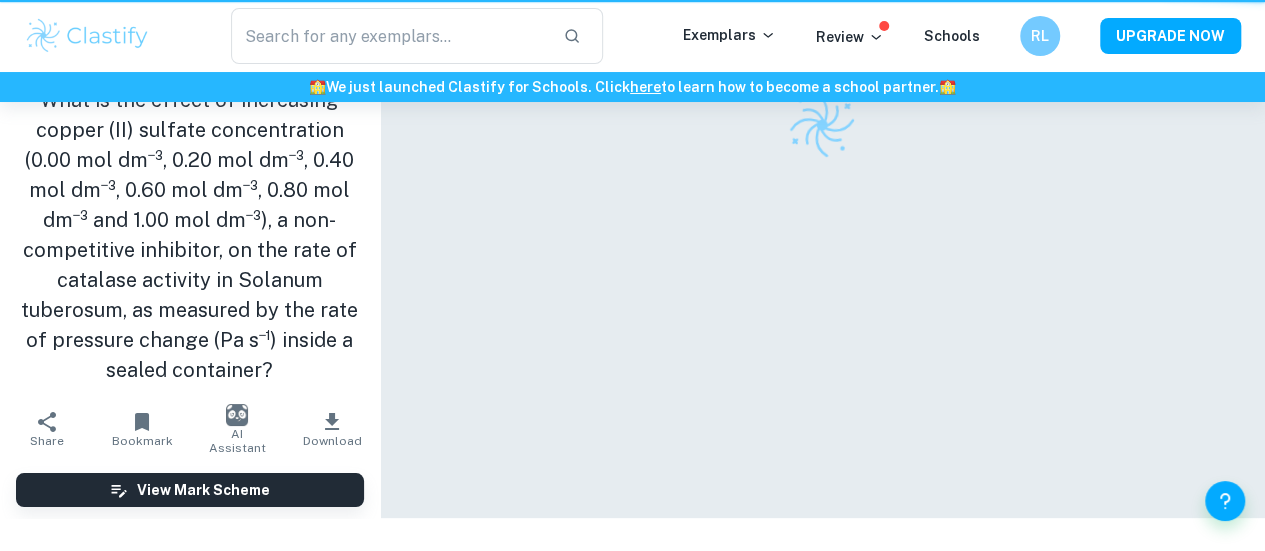 scroll, scrollTop: 0, scrollLeft: 0, axis: both 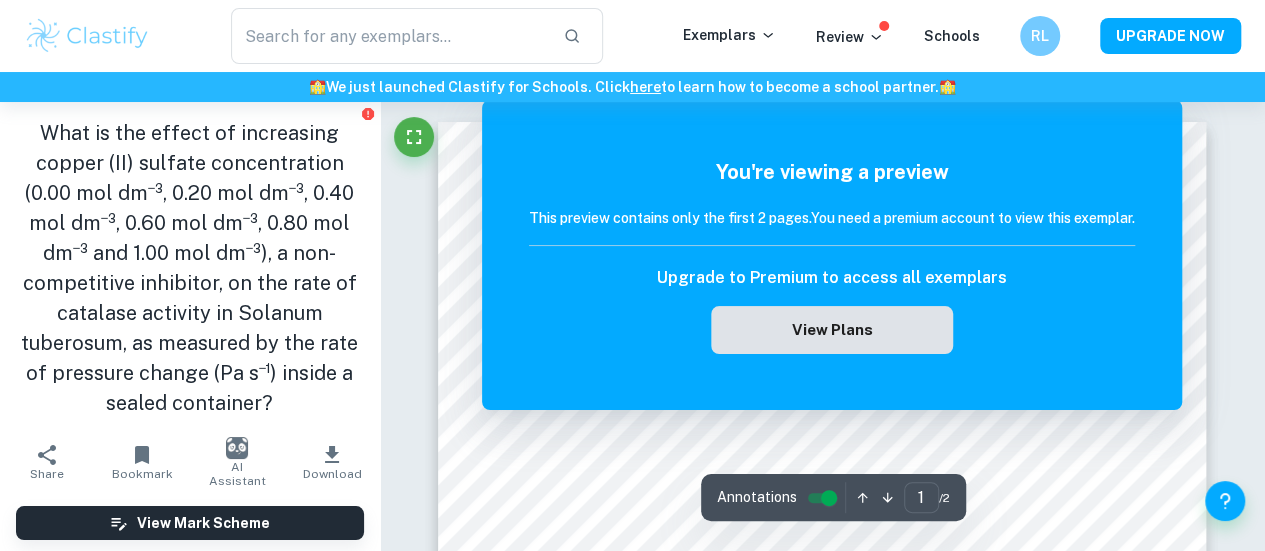 click on "View Plans" at bounding box center [832, 330] 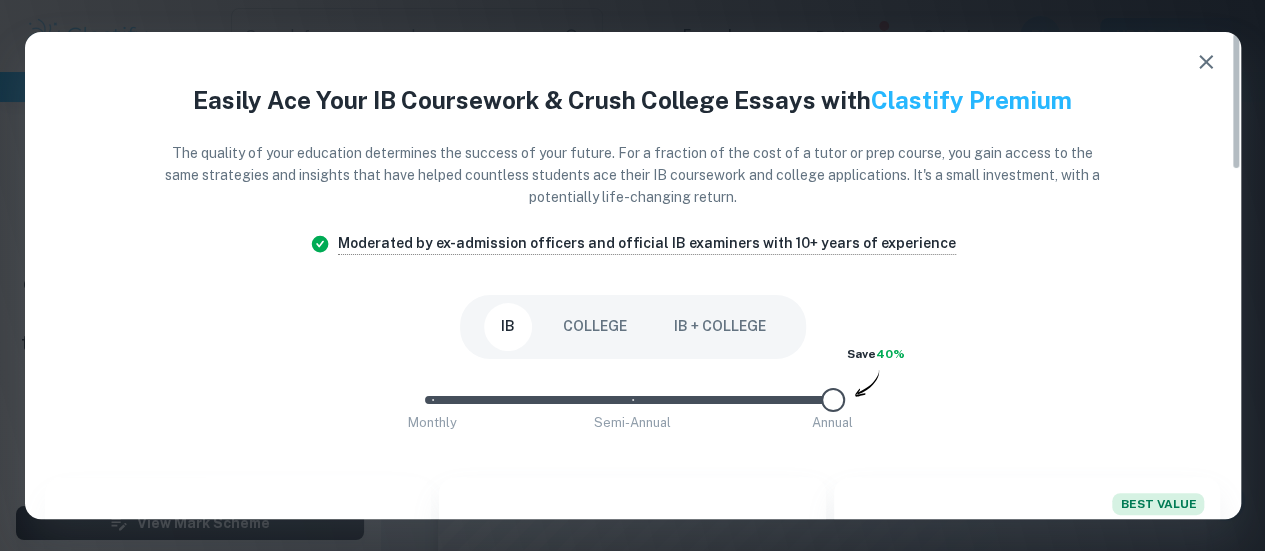 click 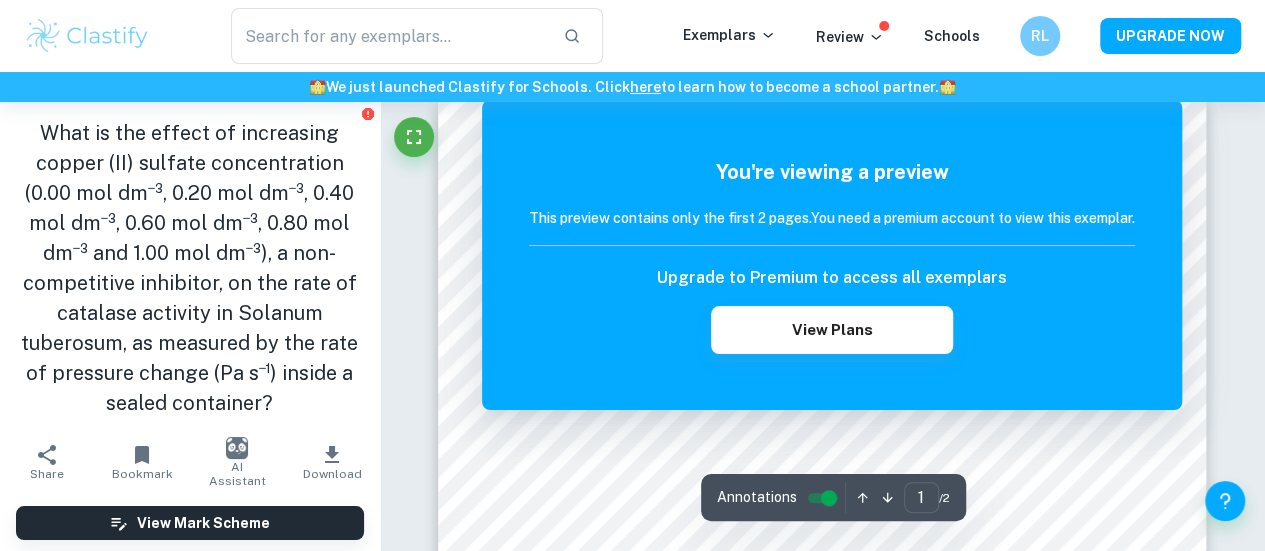 scroll, scrollTop: 0, scrollLeft: 0, axis: both 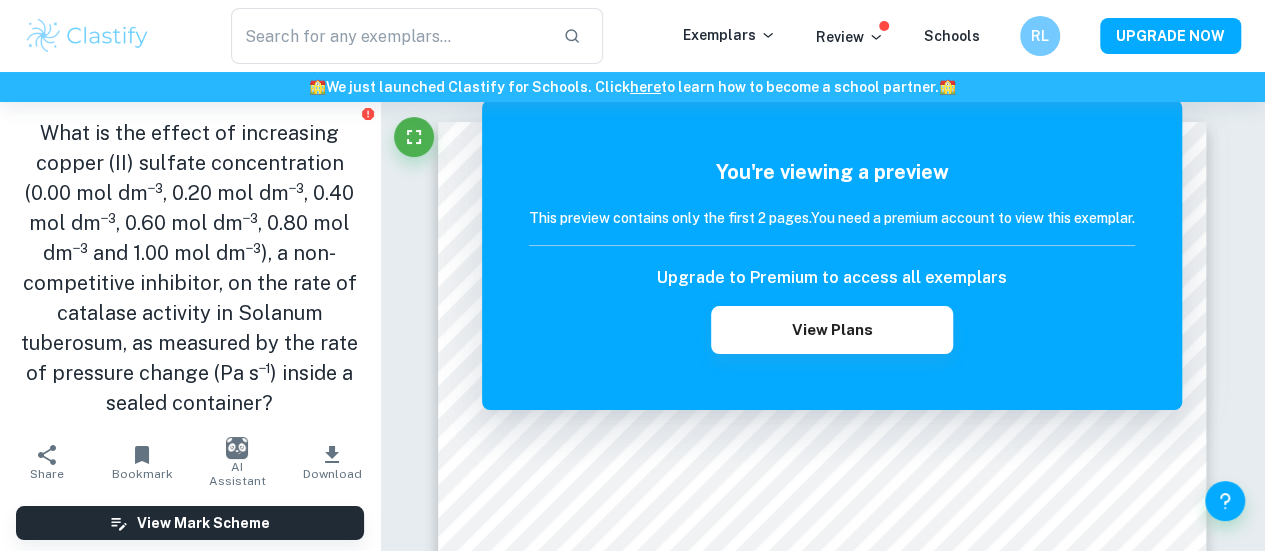 drag, startPoint x: 36, startPoint y: 127, endPoint x: 329, endPoint y: 399, distance: 399.7912 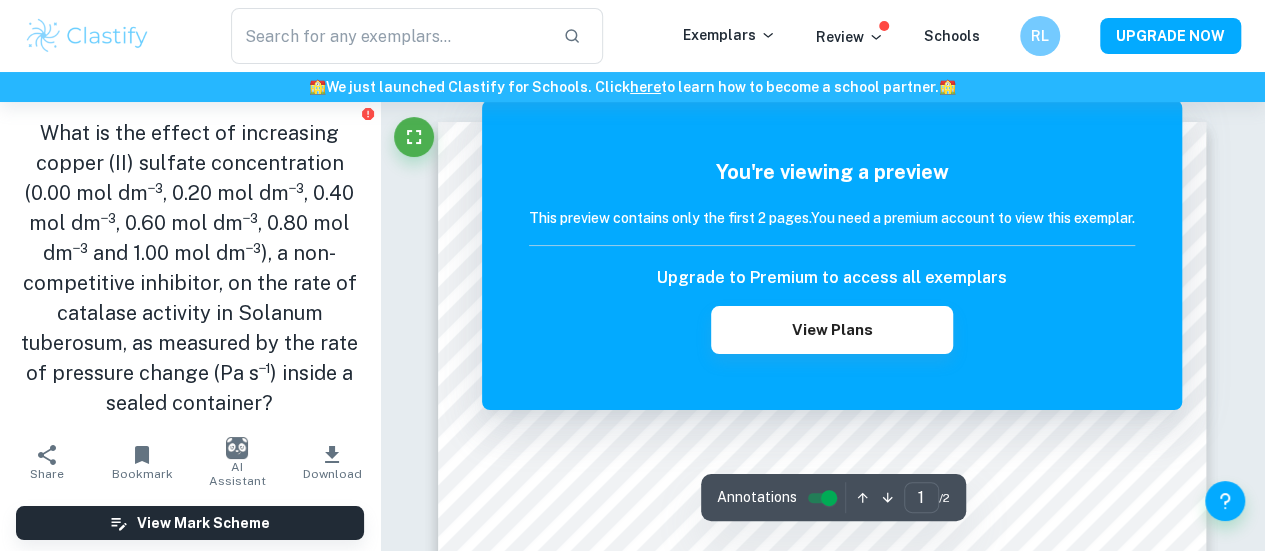 copy on "What is the effect of increasing copper (II) sulfate concentration (0.00 mol dm⁻³, 0.20 mol dm⁻³, 0.40 mol dm⁻³, 0.60 mol dm⁻³, 0.80 mol dm⁻³ and 1.00 mol dm⁻³), a non-competitive inhibitor, on the rate of catalase activity in Solanum tuberosum, as measured by the rate of pressure change (Pa s⁻¹) inside a sealed container?" 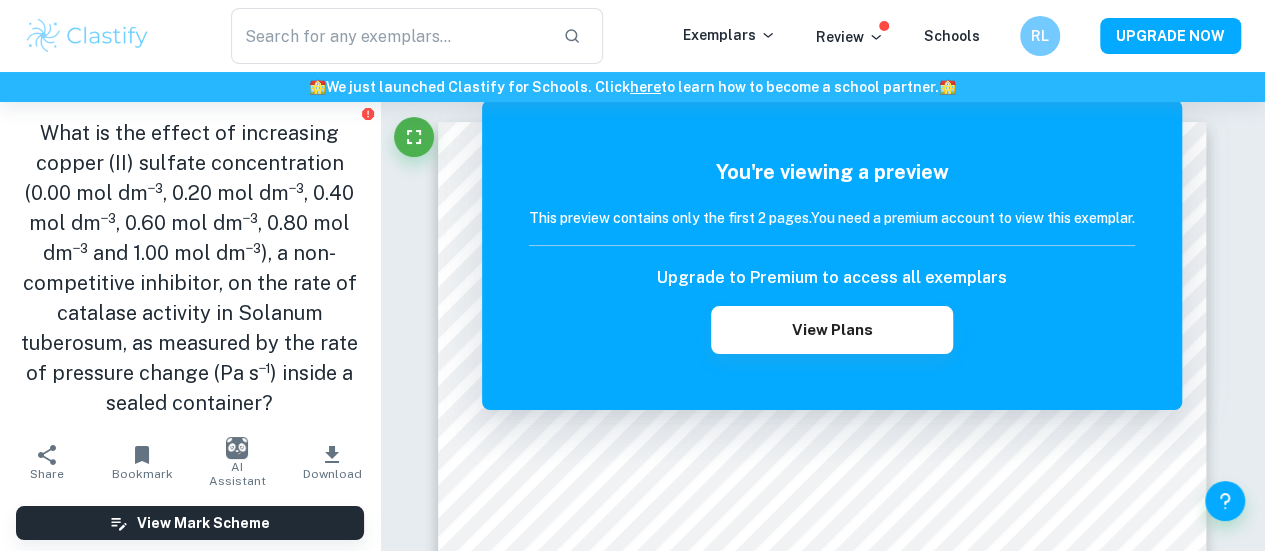 click on "What is the effect of increasing copper (II) sulfate concentration (0.00 mol dm⁻³, 0.20 mol dm⁻³, 0.40 mol dm⁻³, 0.60 mol dm⁻³, 0.80 mol dm⁻³ and 1.00 mol dm⁻³), a non-competitive inhibitor, on the rate of catalase activity in Solanum tuberosum, as measured by the rate of pressure change (Pa s⁻¹) inside a sealed container?" at bounding box center (190, 268) 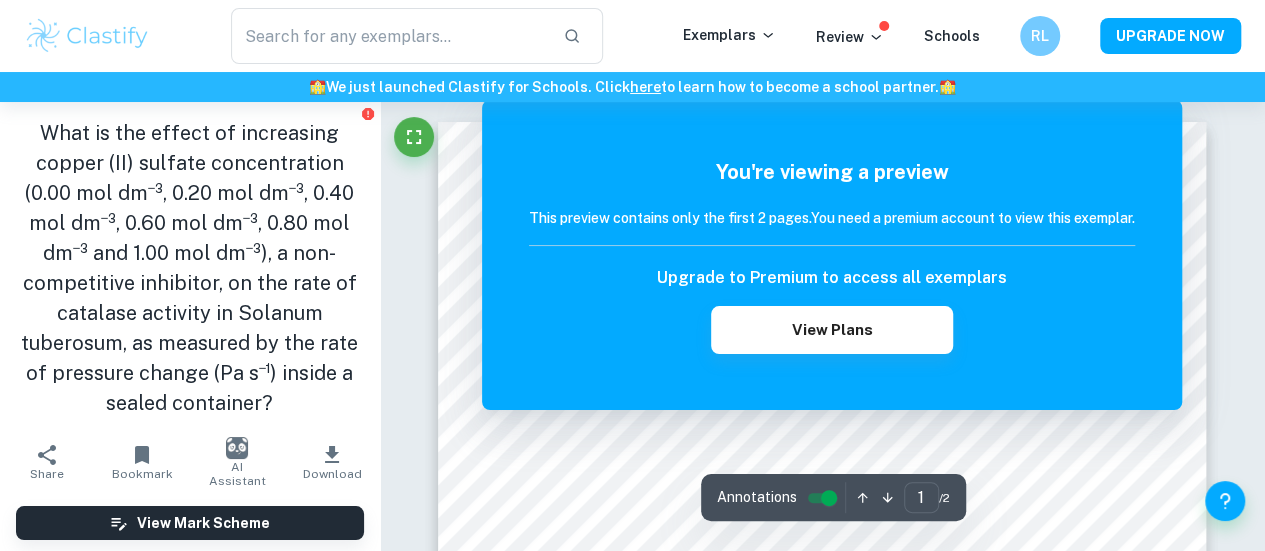 click on "Correct Criterion A The choice of the topic and research question is well-justified through its global or personal relevance Comment The student shows personal relevance by referring to their (unnamed) [COUNTRY] of origin Written by [FIRST] [LAST] Clai Correct Criterion A The student shows personal input and strong initiative in designing and conducting the study Comment The student included photographs from their own experimental procedure as well as self-made graphs Written by [FIRST] [LAST] Clai Correct Criterion A The student shows personal input and strong initiative in designing and conducting the study Comment The student included photographs from their own experimental procedure as well as self-made graphs Written by [FIRST] [LAST] Clai Correct Criterion B A focused and detailed description of the main topic is present Comment The aim of the experiment to examine copper (II) sulfate affects catalase activity is clearly stated Written by [FIRST] [LAST] Clai Correct Criterion B Written by [FIRST] [LAST] Clai Correct Comment" at bounding box center (823, 1271) 